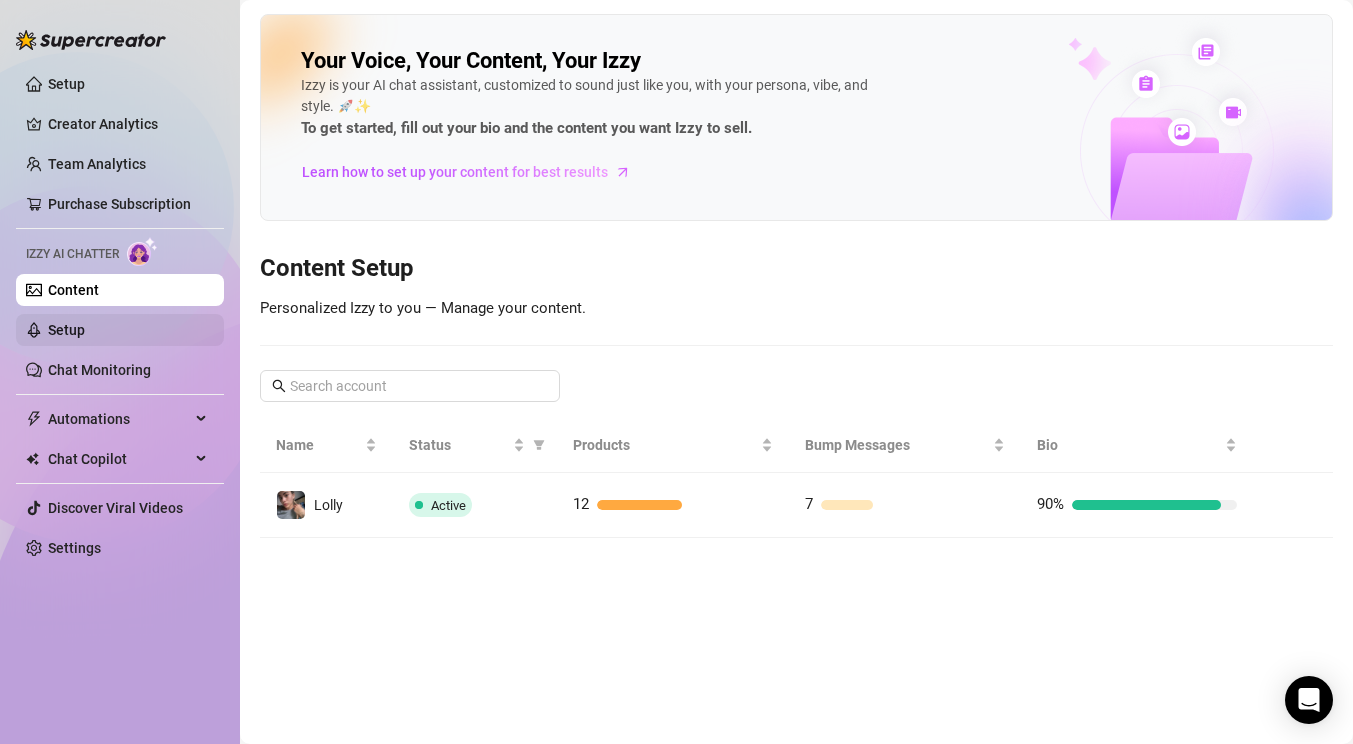 scroll, scrollTop: 0, scrollLeft: 0, axis: both 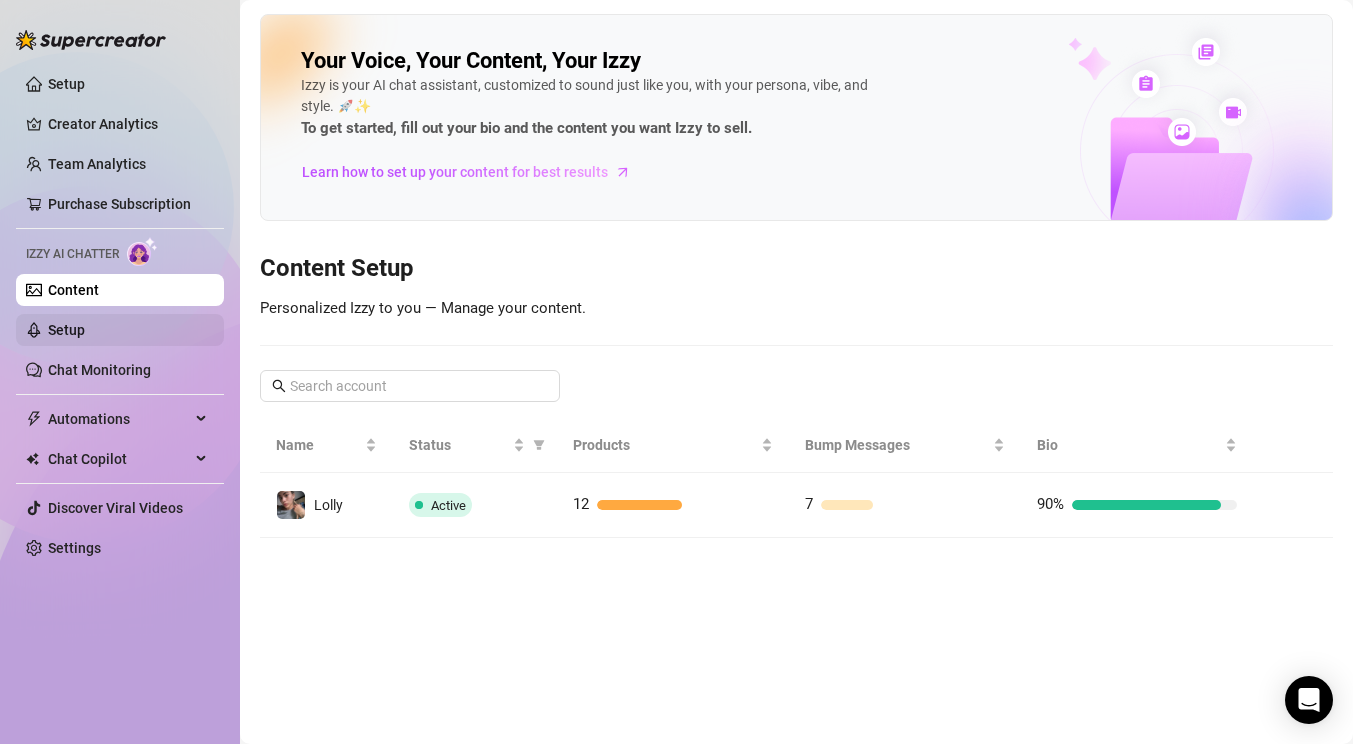 click on "Setup" at bounding box center [66, 330] 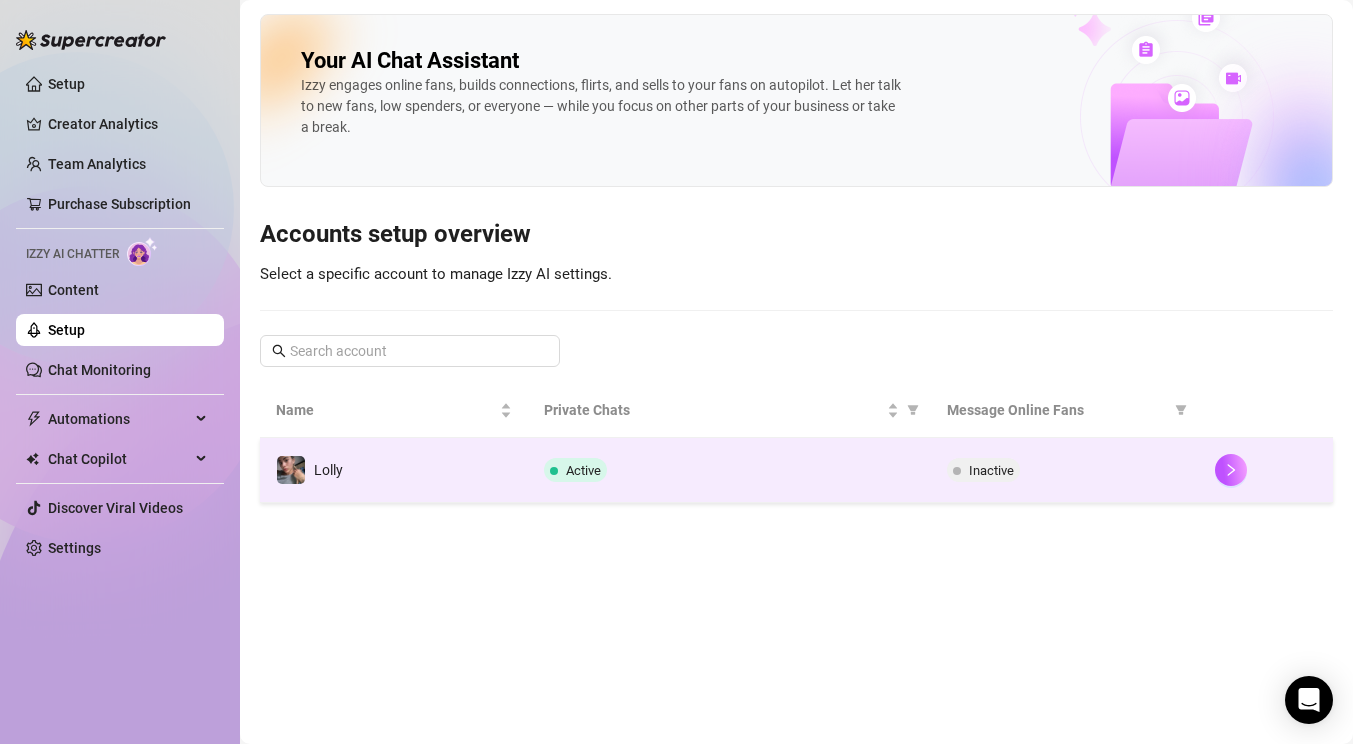 click on "Active" at bounding box center [729, 470] 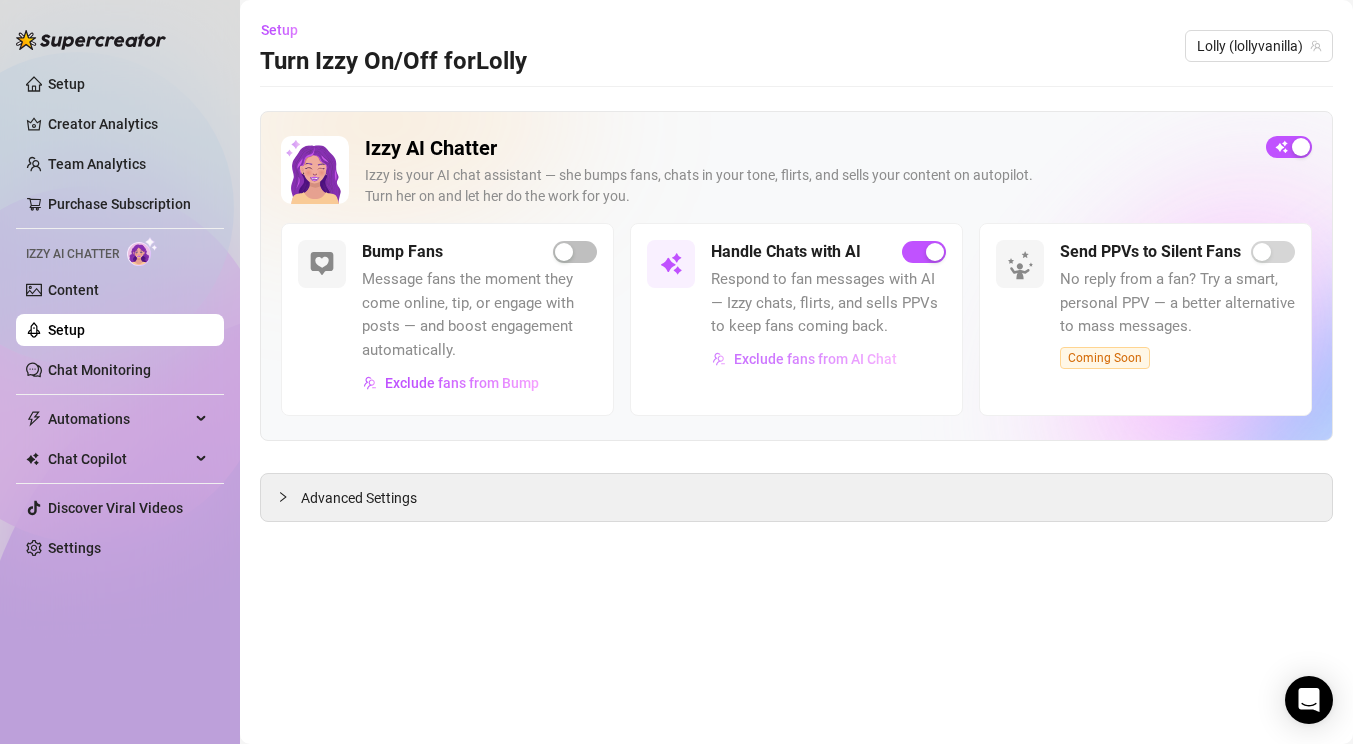 click on "Exclude fans from AI Chat" at bounding box center [815, 359] 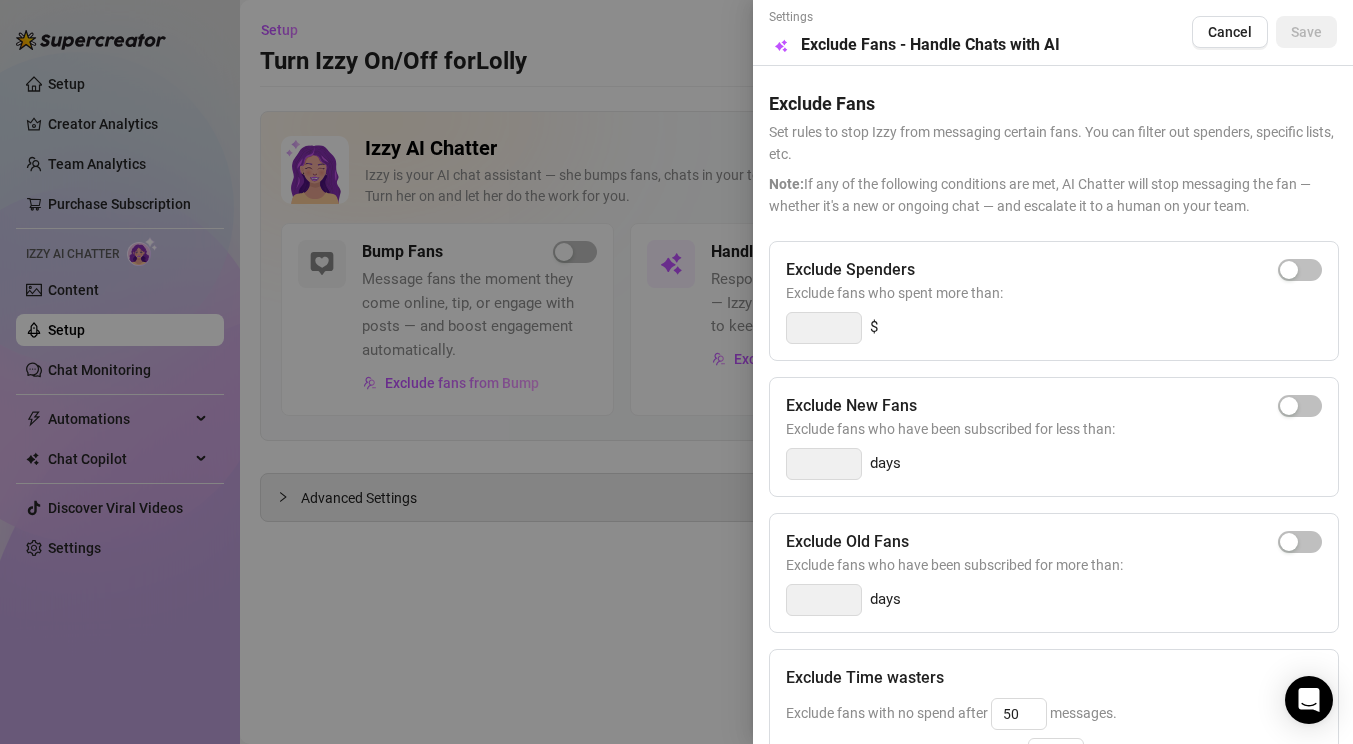 scroll, scrollTop: 324, scrollLeft: 0, axis: vertical 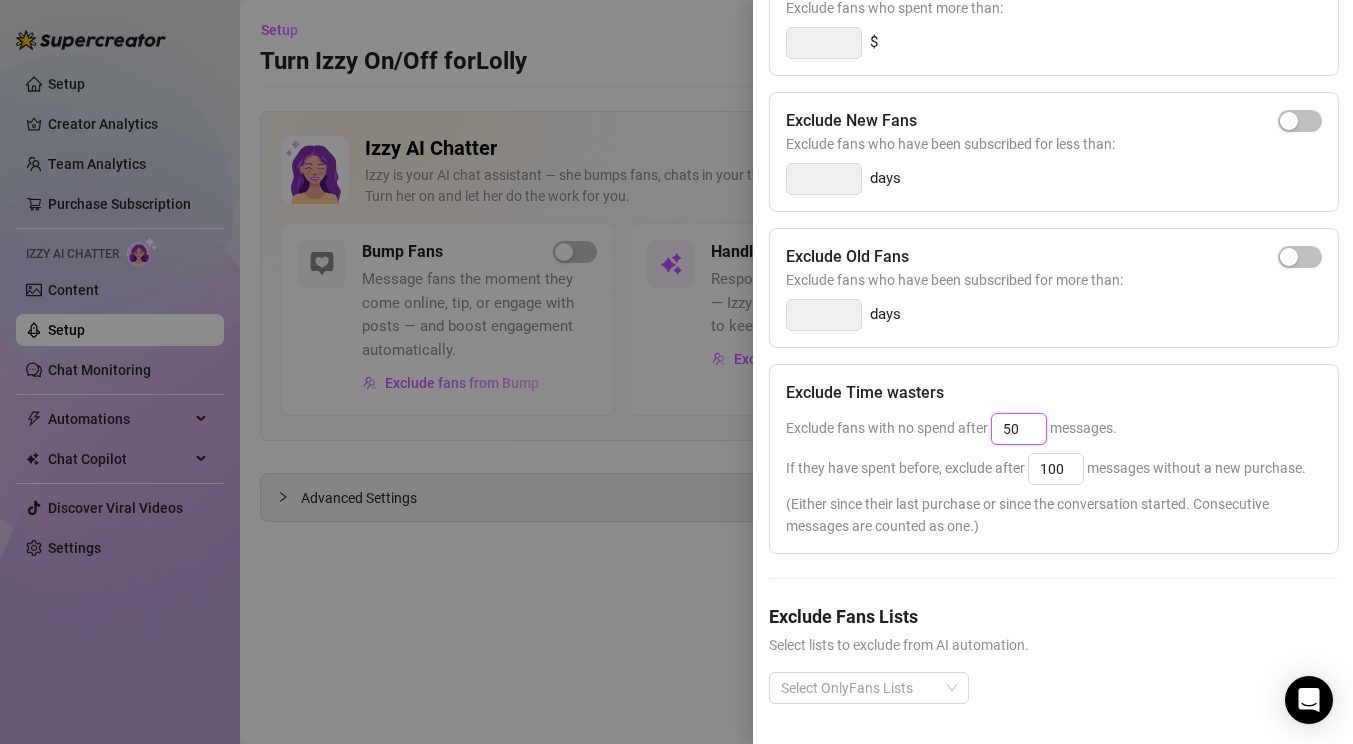 click on "50" at bounding box center (1019, 429) 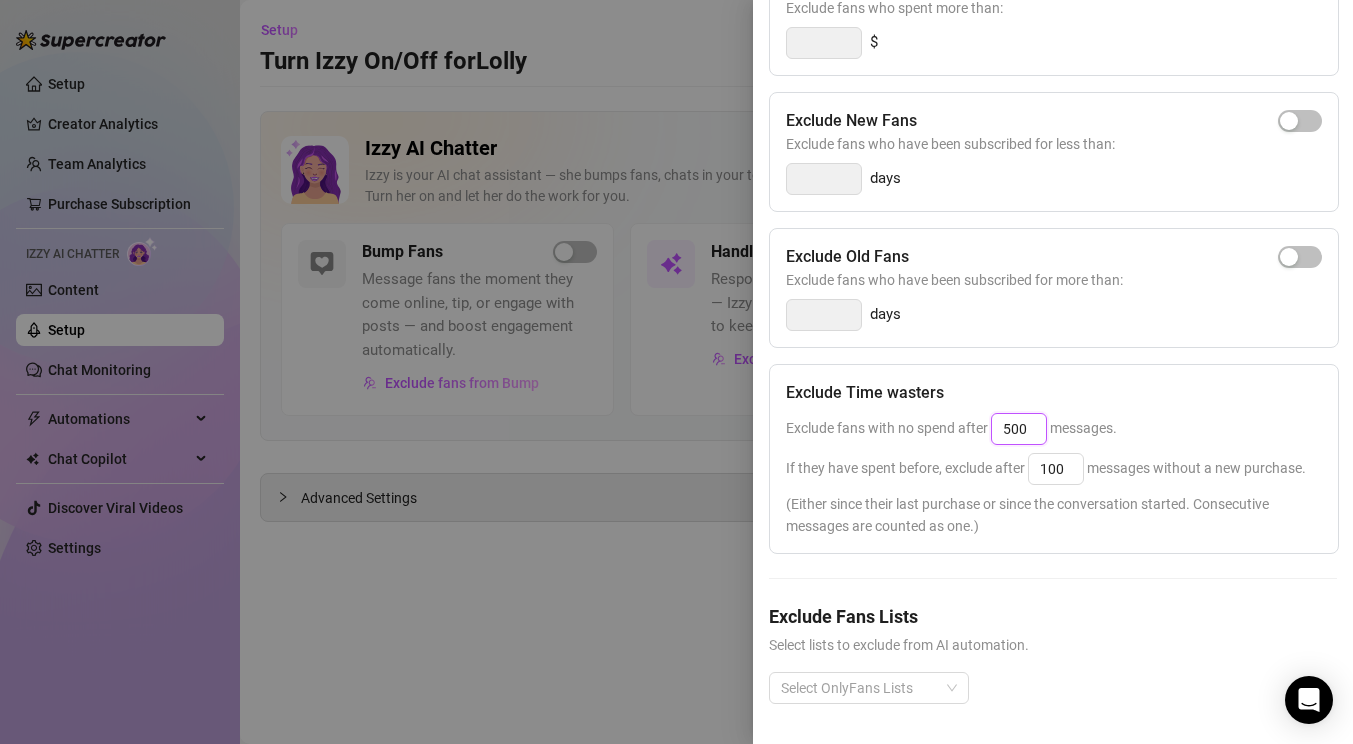 type on "500" 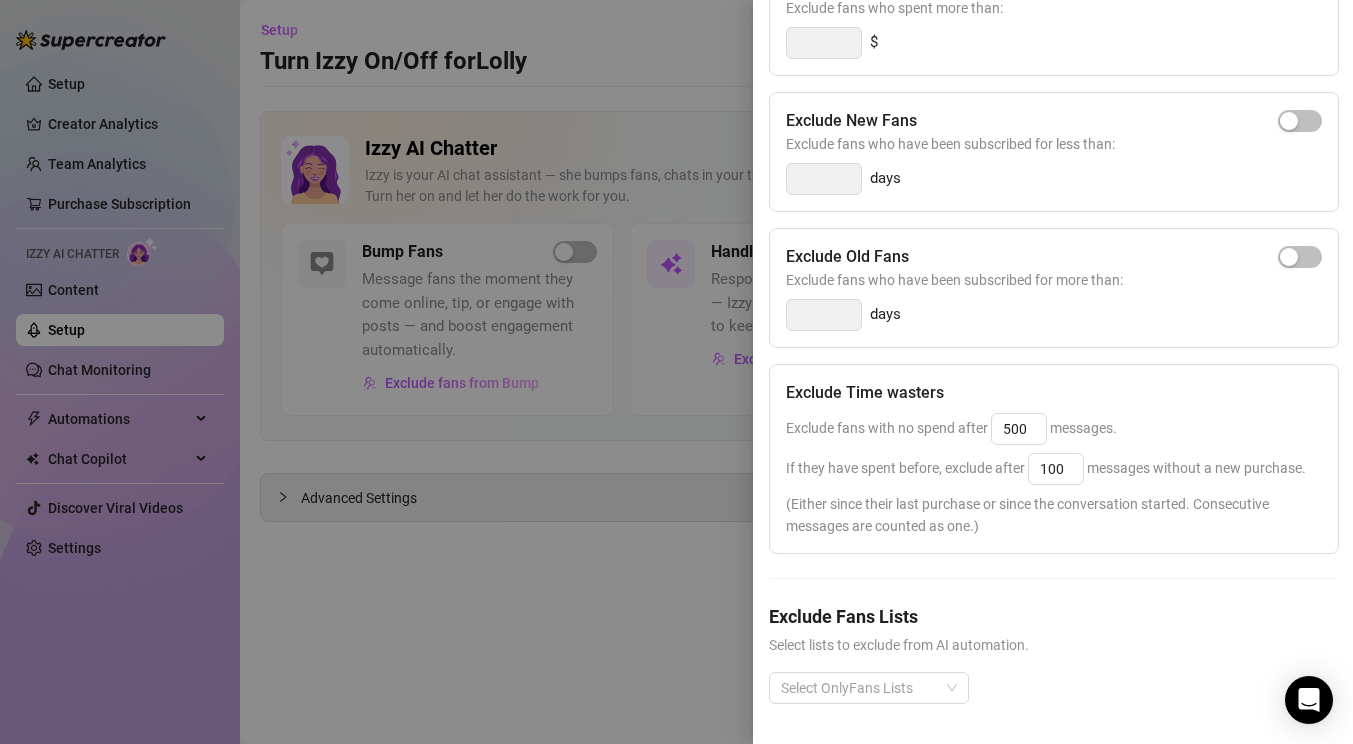 click on "If they have spent before, exclude after   100   messages without a new purchase." at bounding box center [1054, 469] 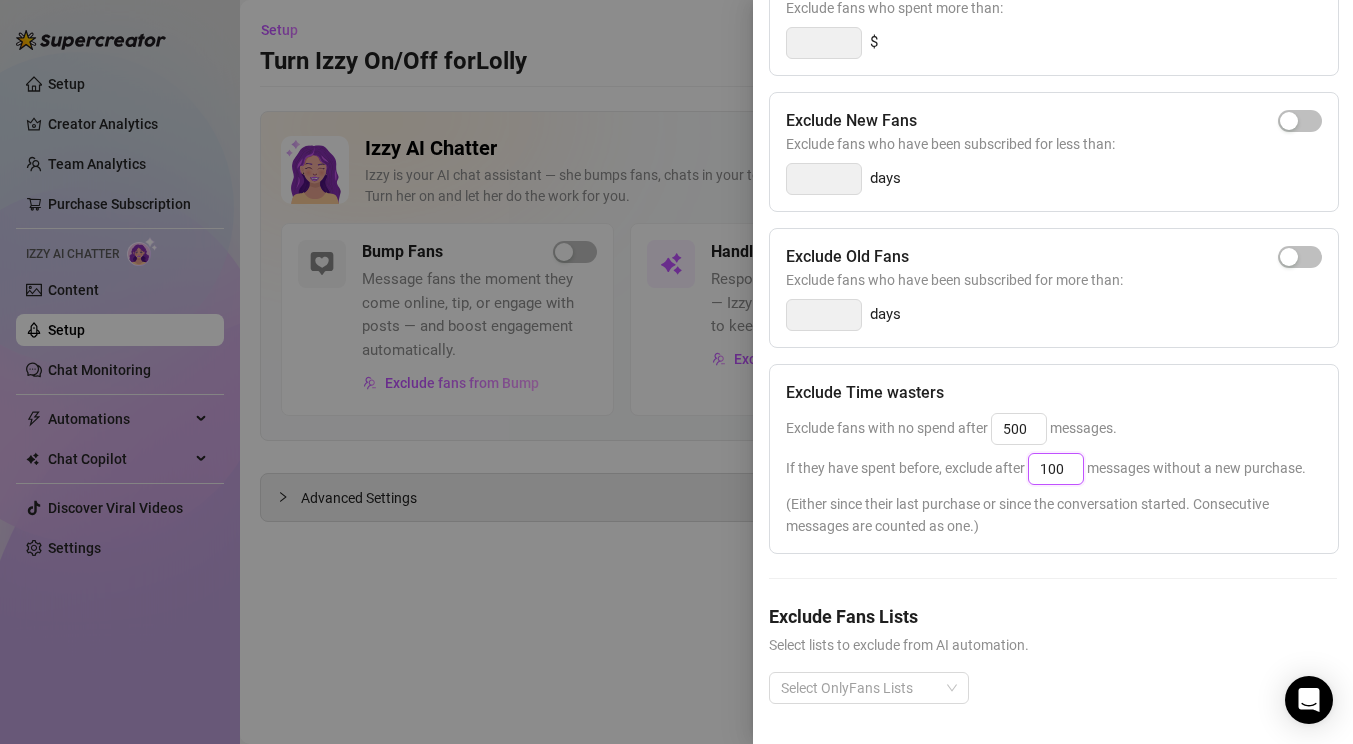 click on "100" at bounding box center (1056, 469) 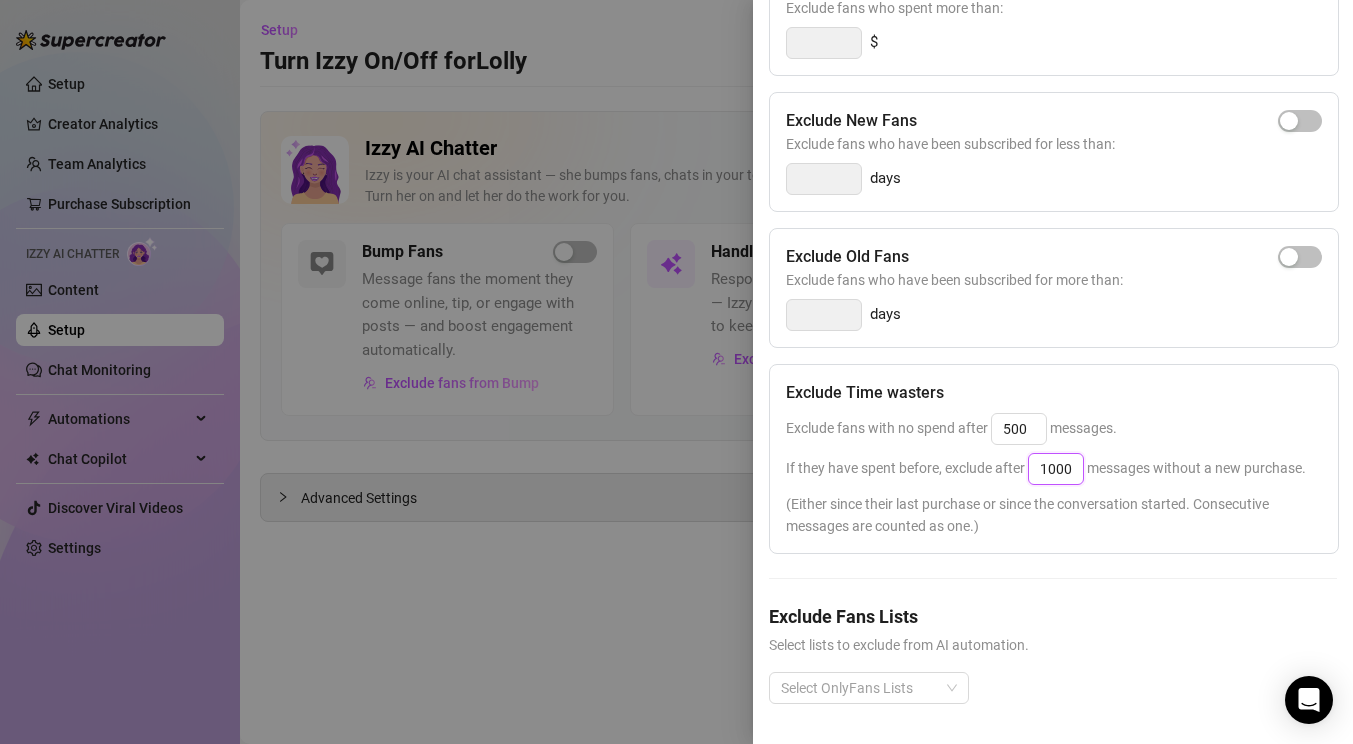 type on "1000" 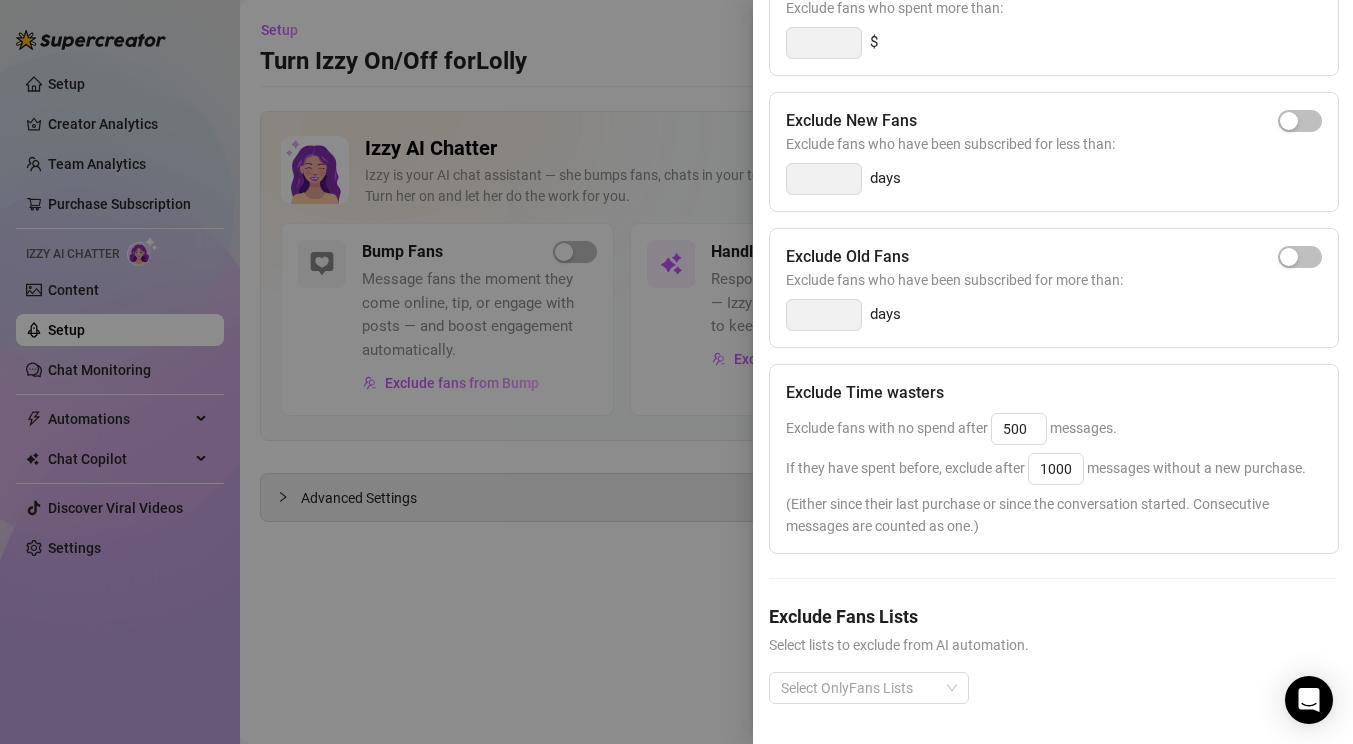 click on "(Either since their last purchase or since the conversation started. Consecutive messages are counted as one.)" at bounding box center [1054, 515] 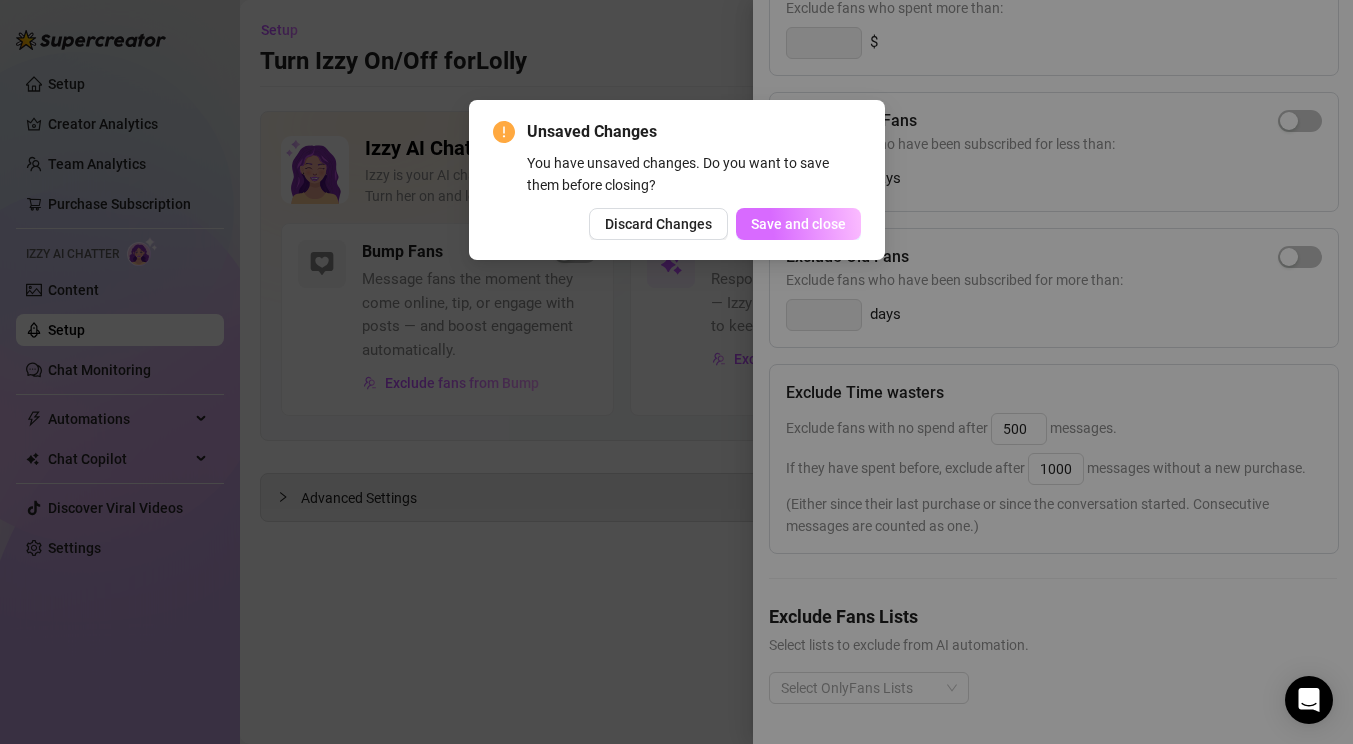 click on "Save and close" at bounding box center (798, 224) 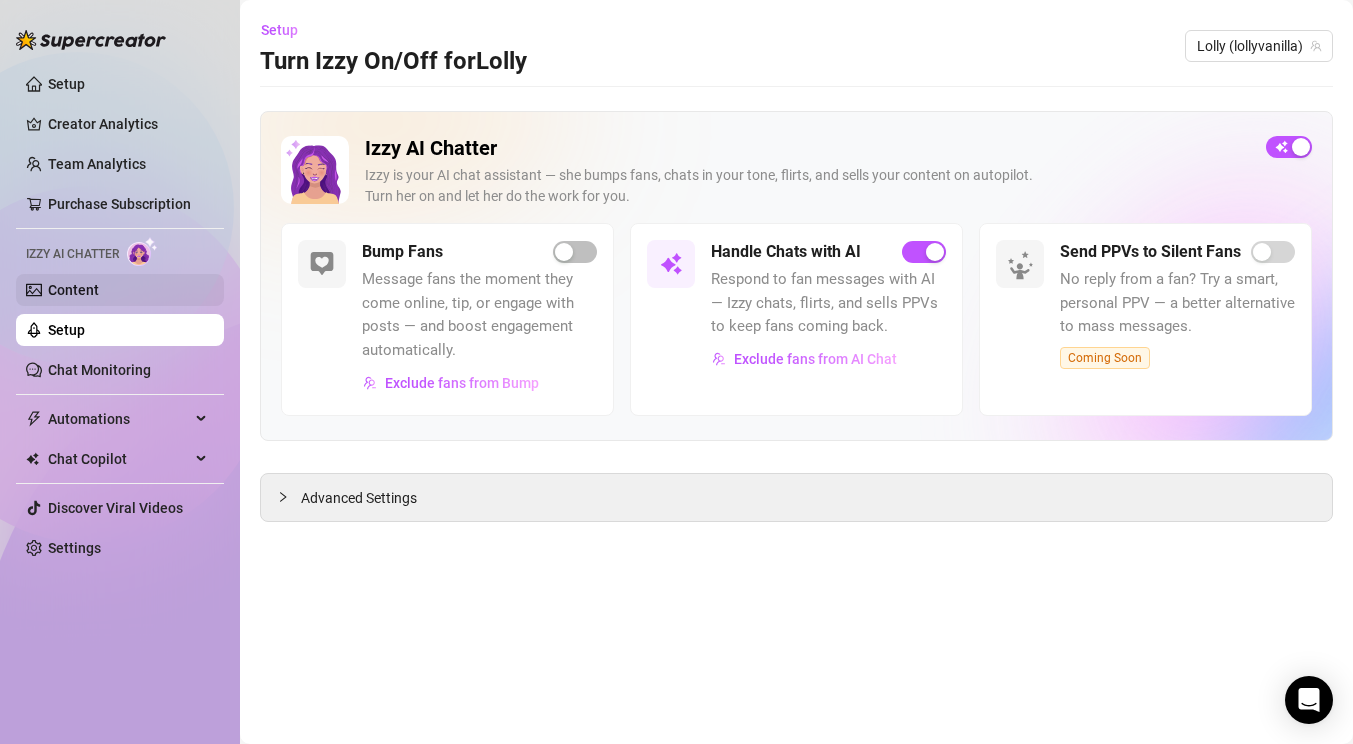 click on "Content" at bounding box center [73, 290] 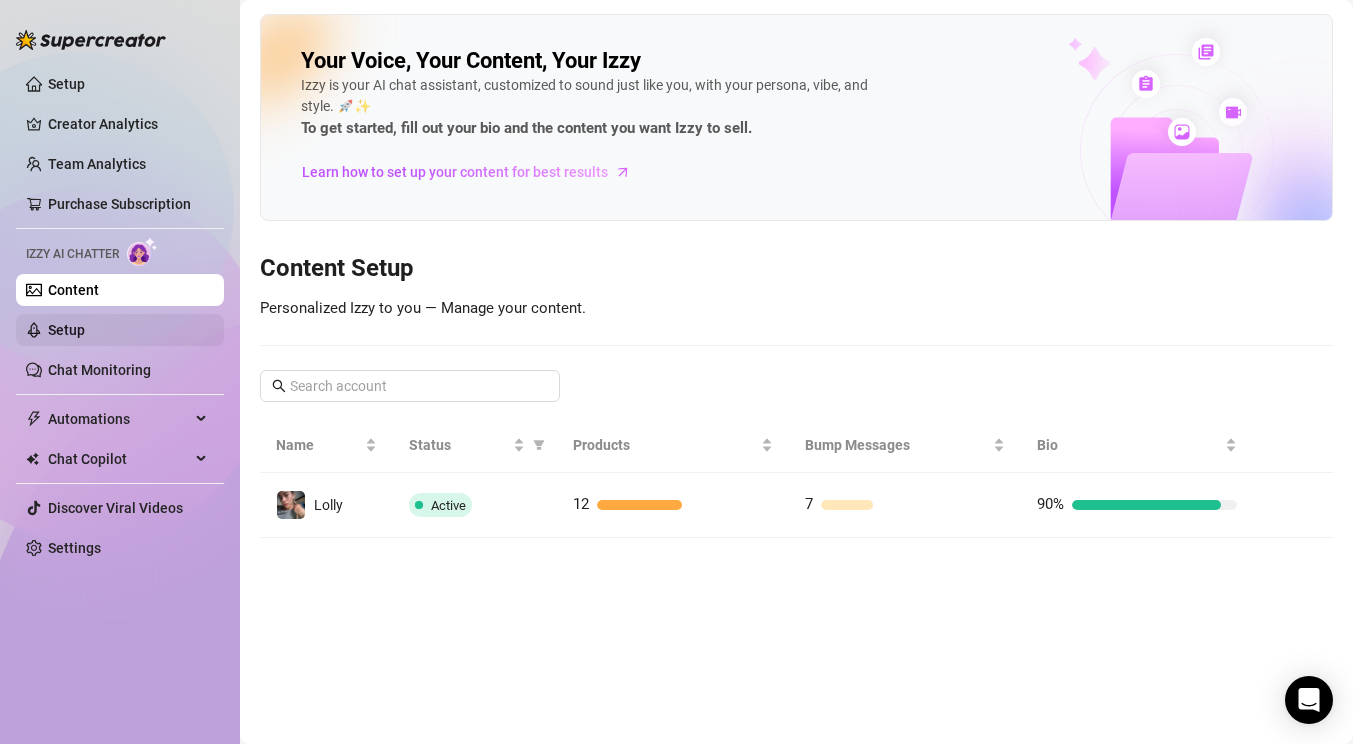 click on "Setup" at bounding box center [66, 330] 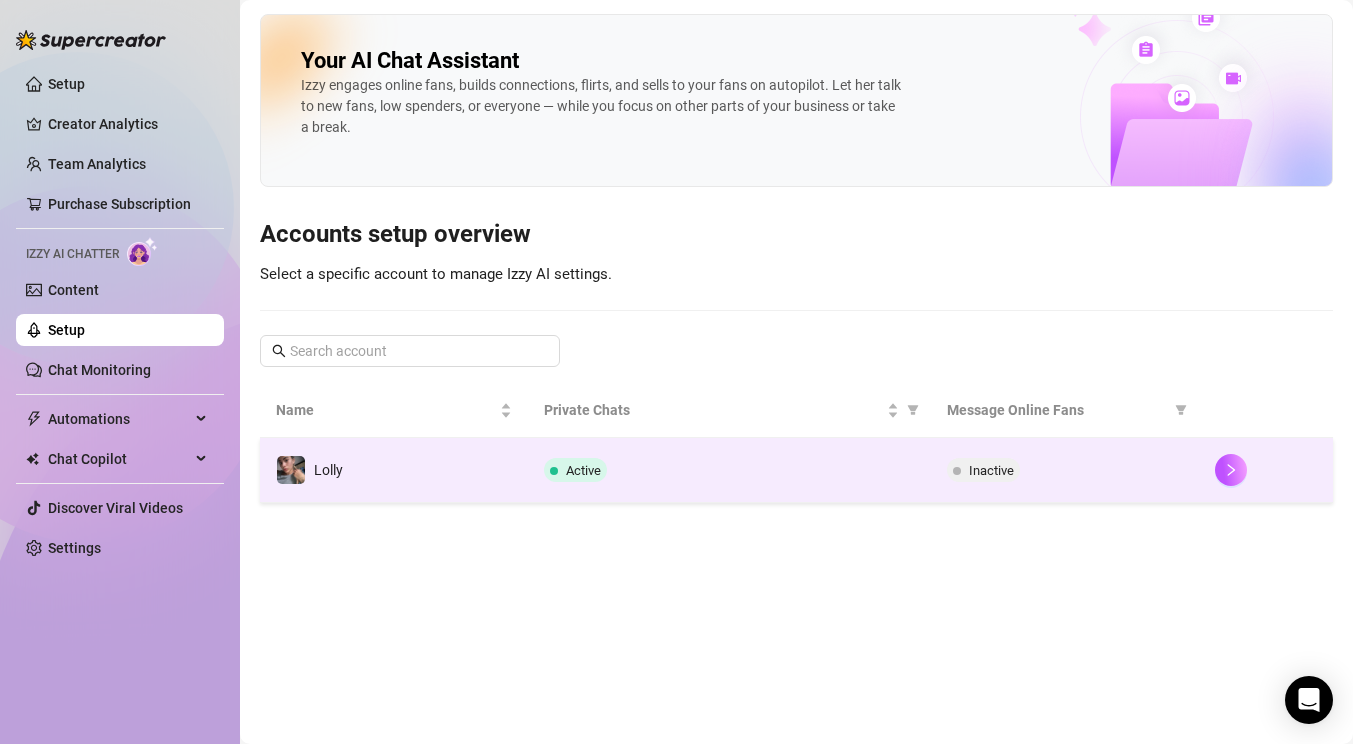 click on "Lolly" at bounding box center (394, 470) 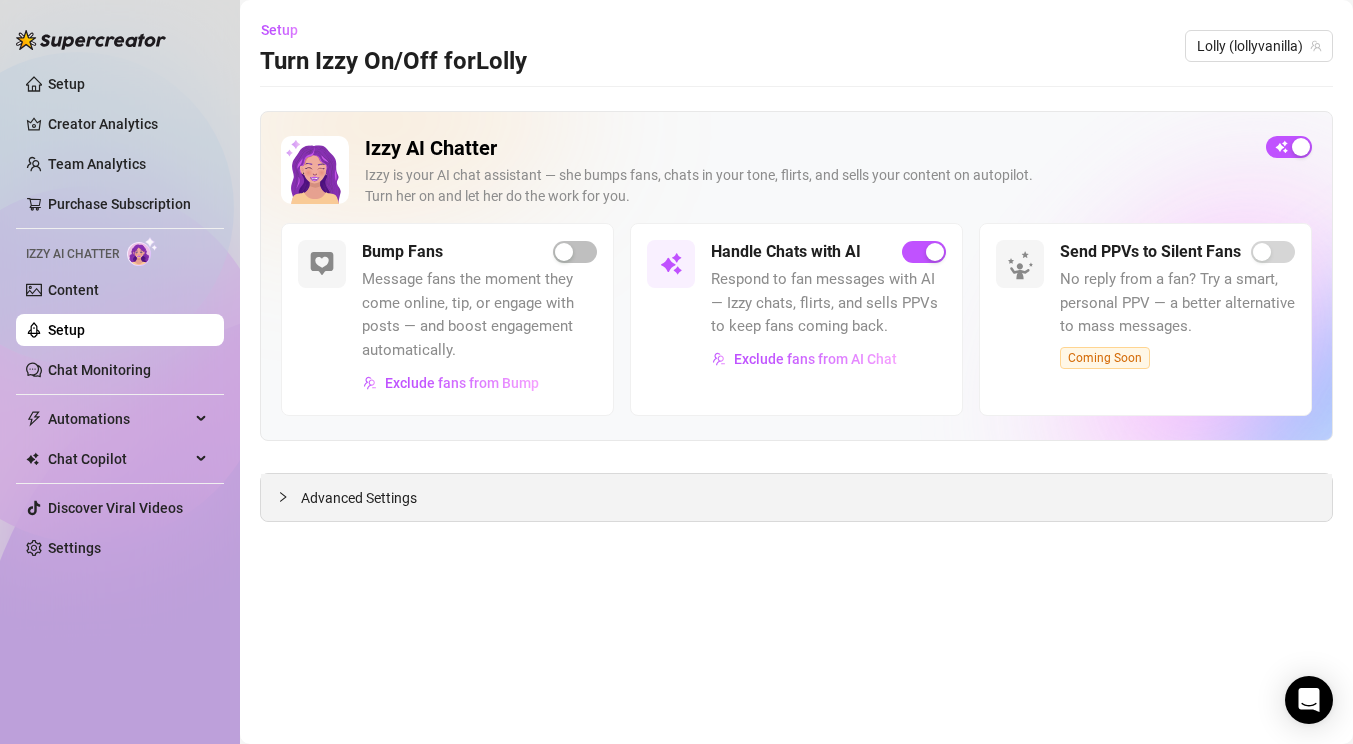 click on "Advanced Settings" at bounding box center (359, 498) 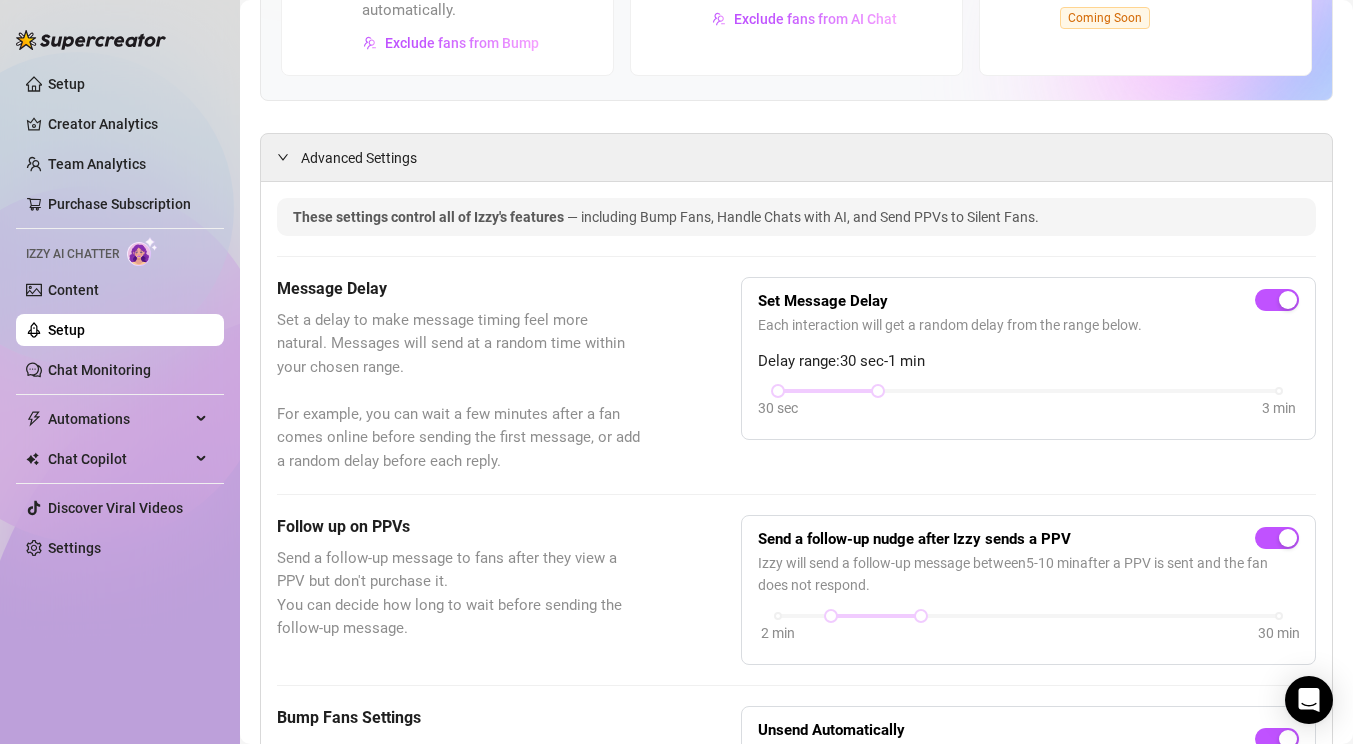 scroll, scrollTop: 0, scrollLeft: 0, axis: both 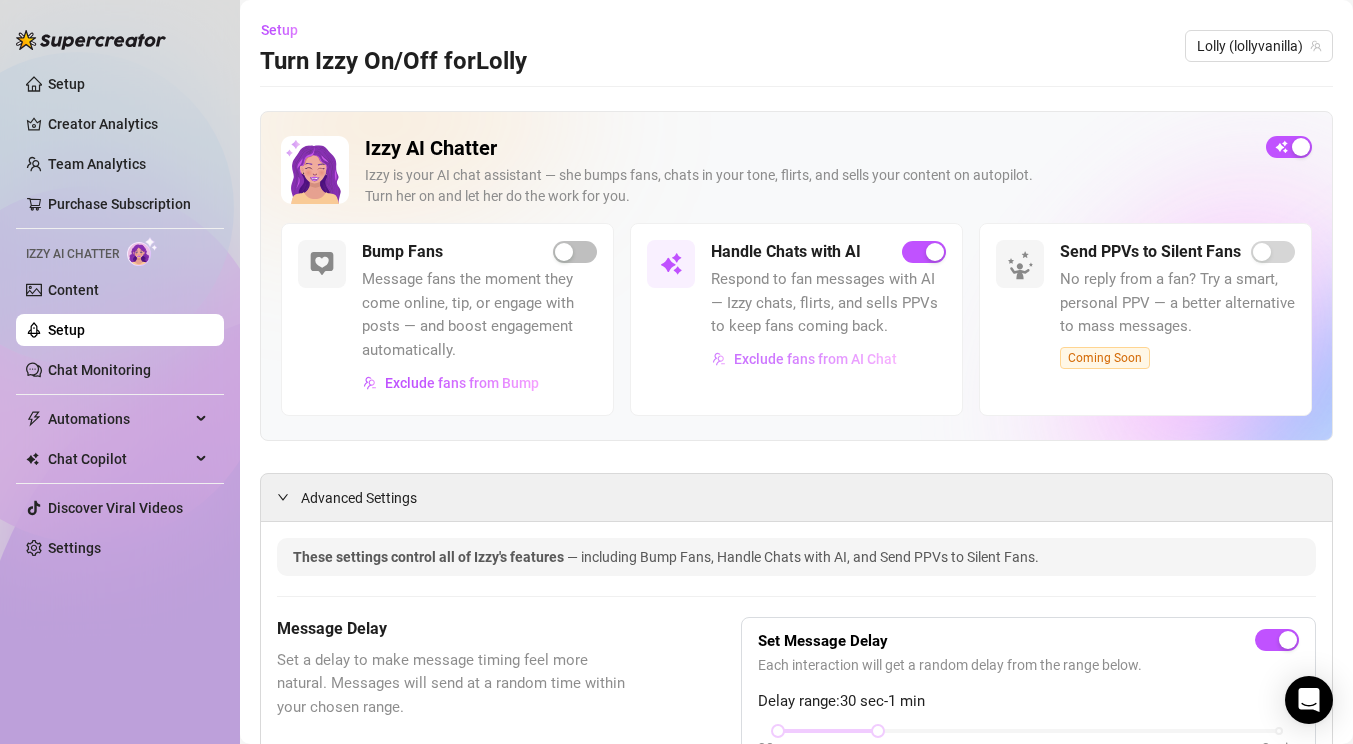 click on "Exclude fans from AI Chat" at bounding box center (815, 359) 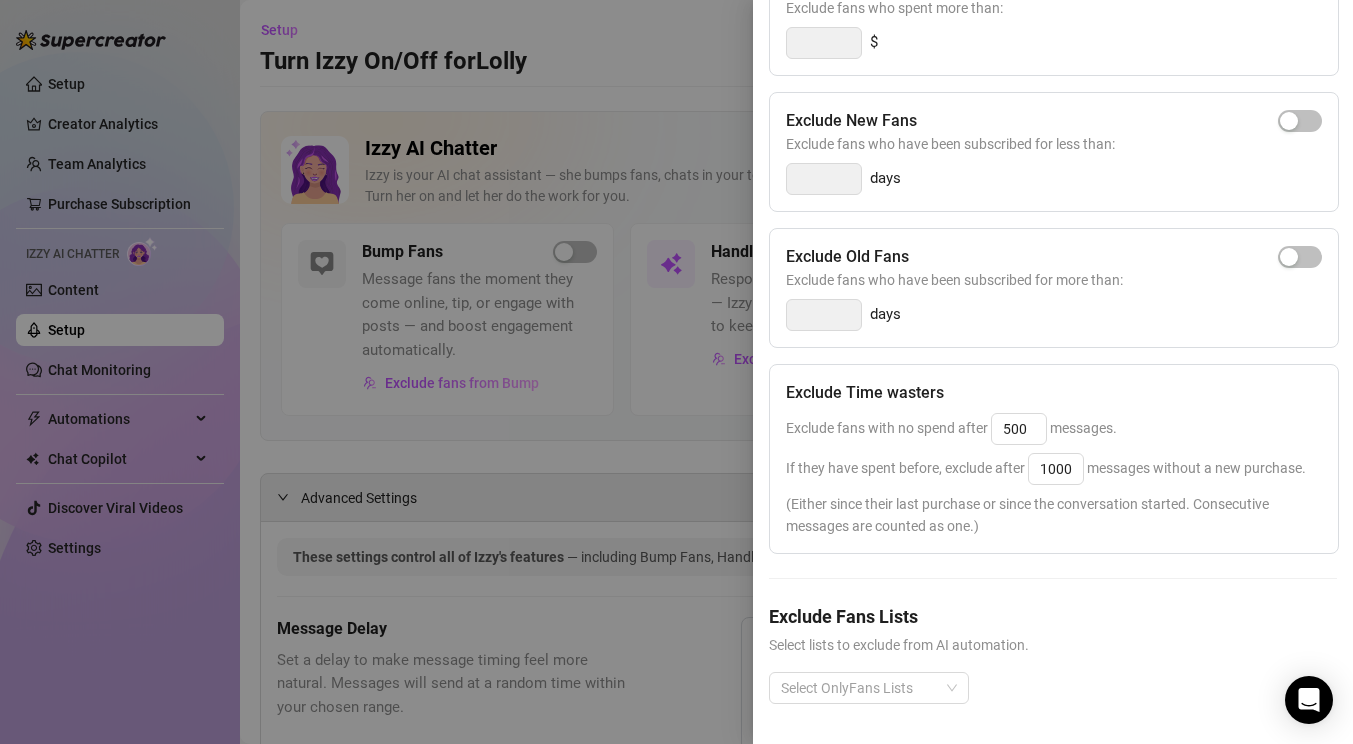 scroll, scrollTop: 0, scrollLeft: 0, axis: both 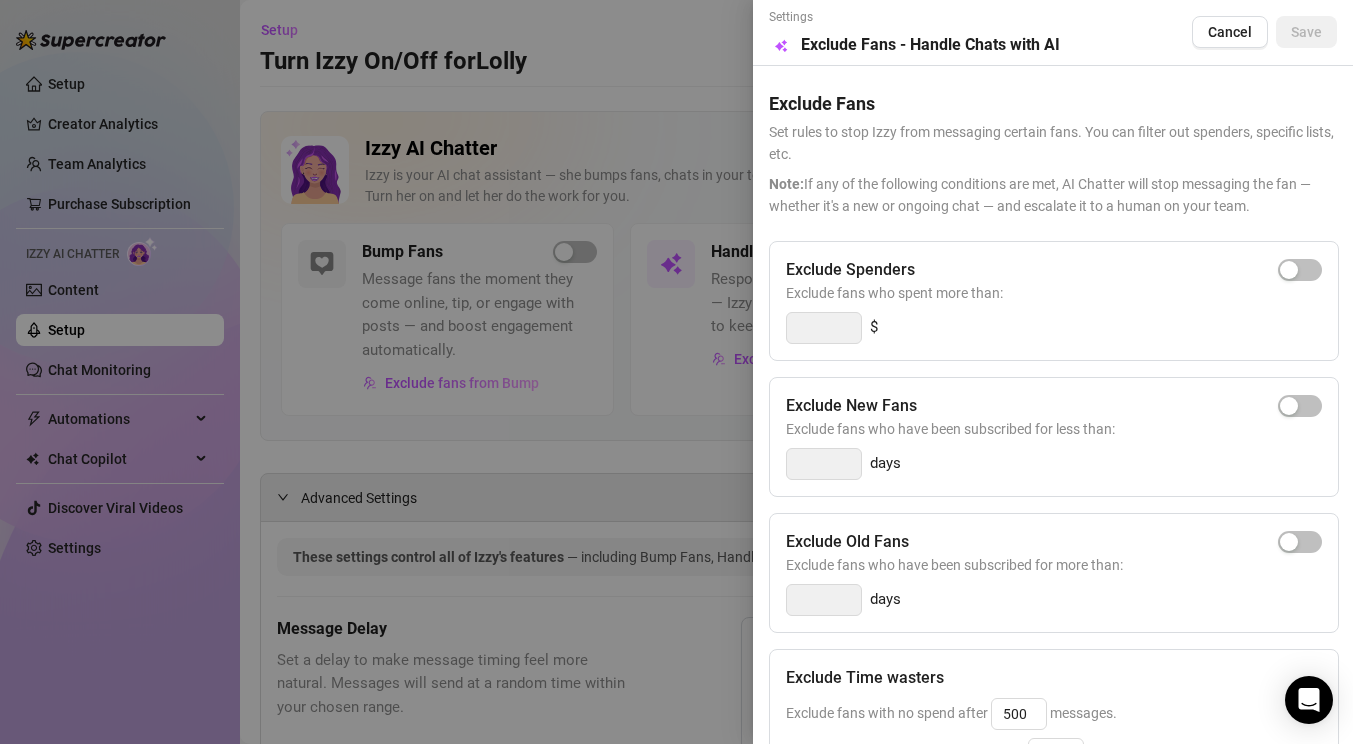click at bounding box center (676, 372) 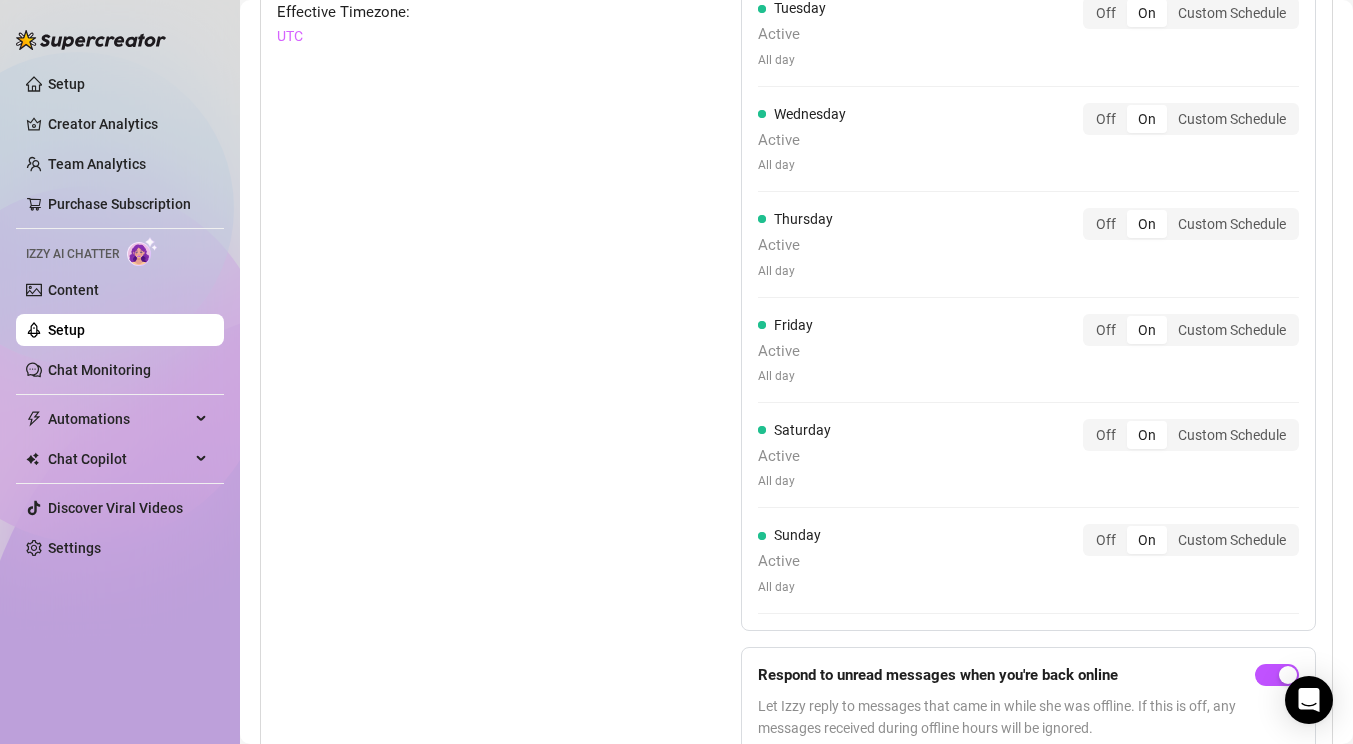scroll, scrollTop: 1721, scrollLeft: 0, axis: vertical 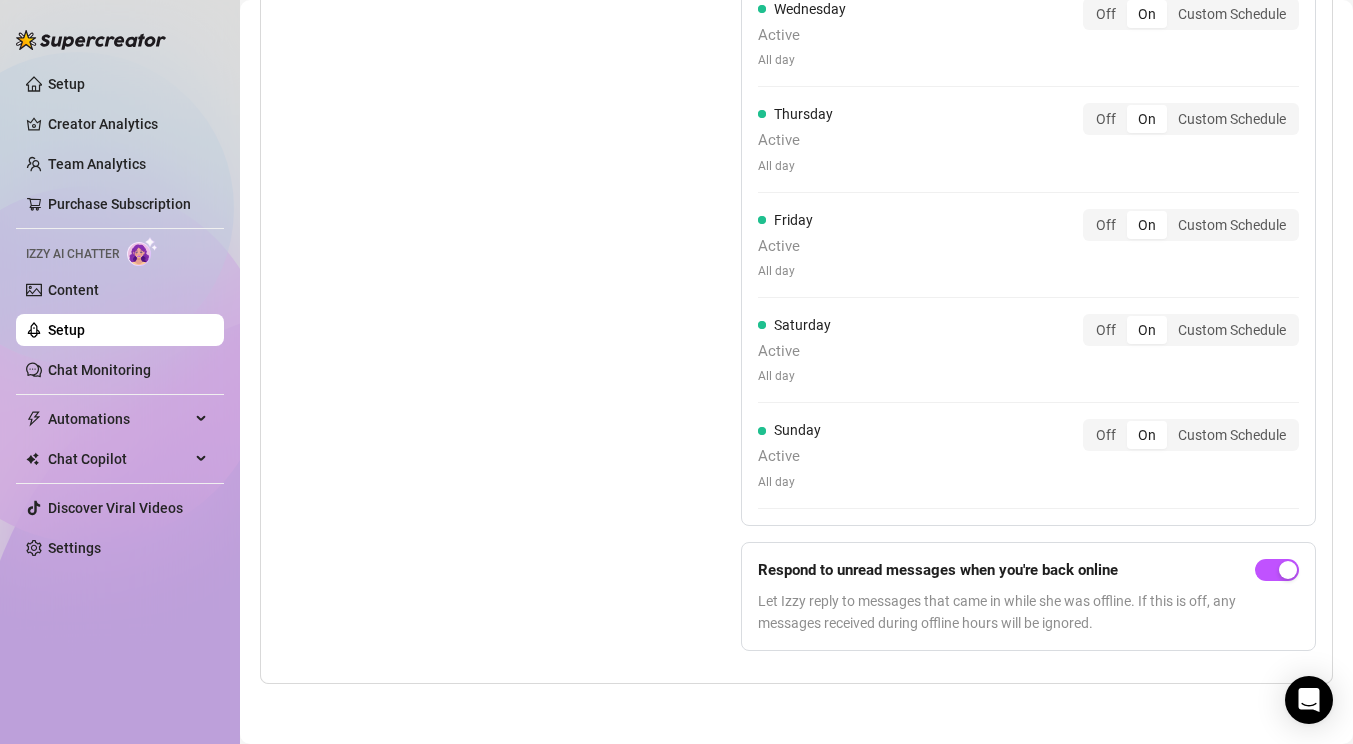 click on "Setup" at bounding box center (66, 330) 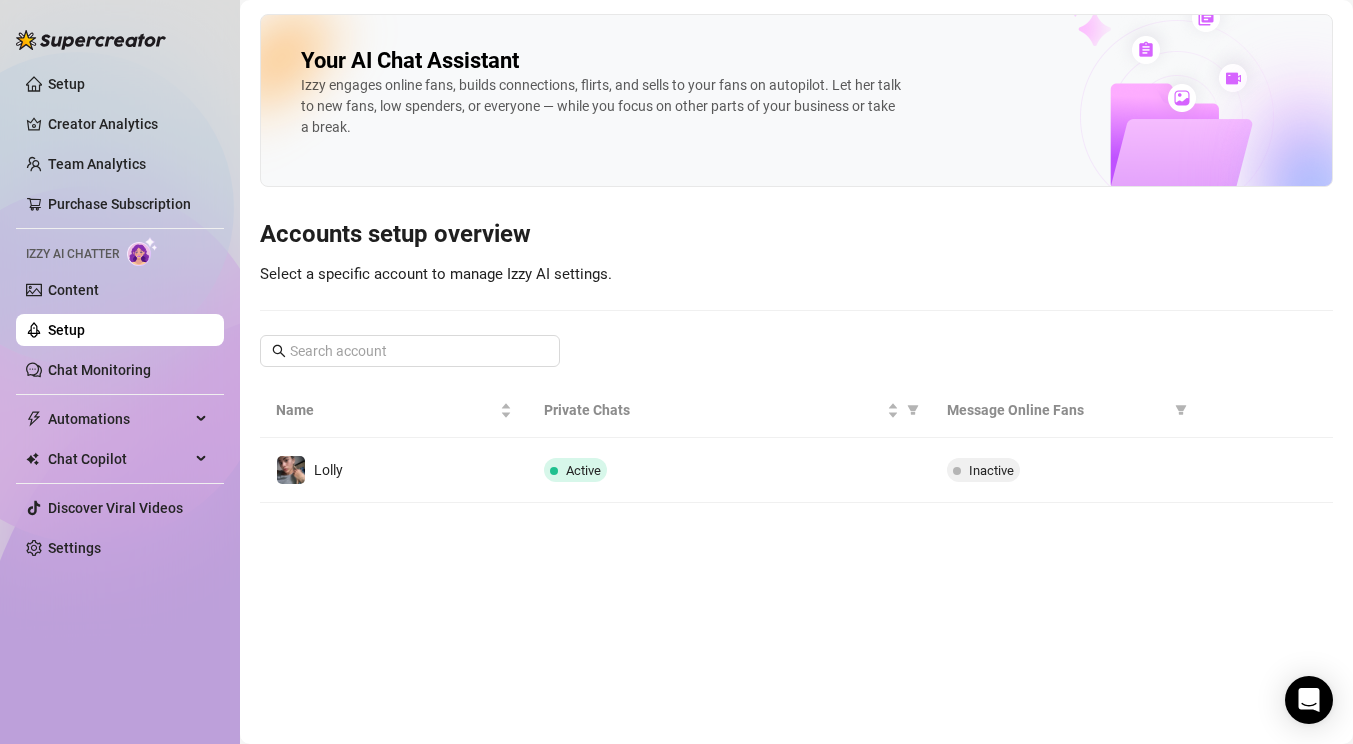 scroll, scrollTop: 0, scrollLeft: 0, axis: both 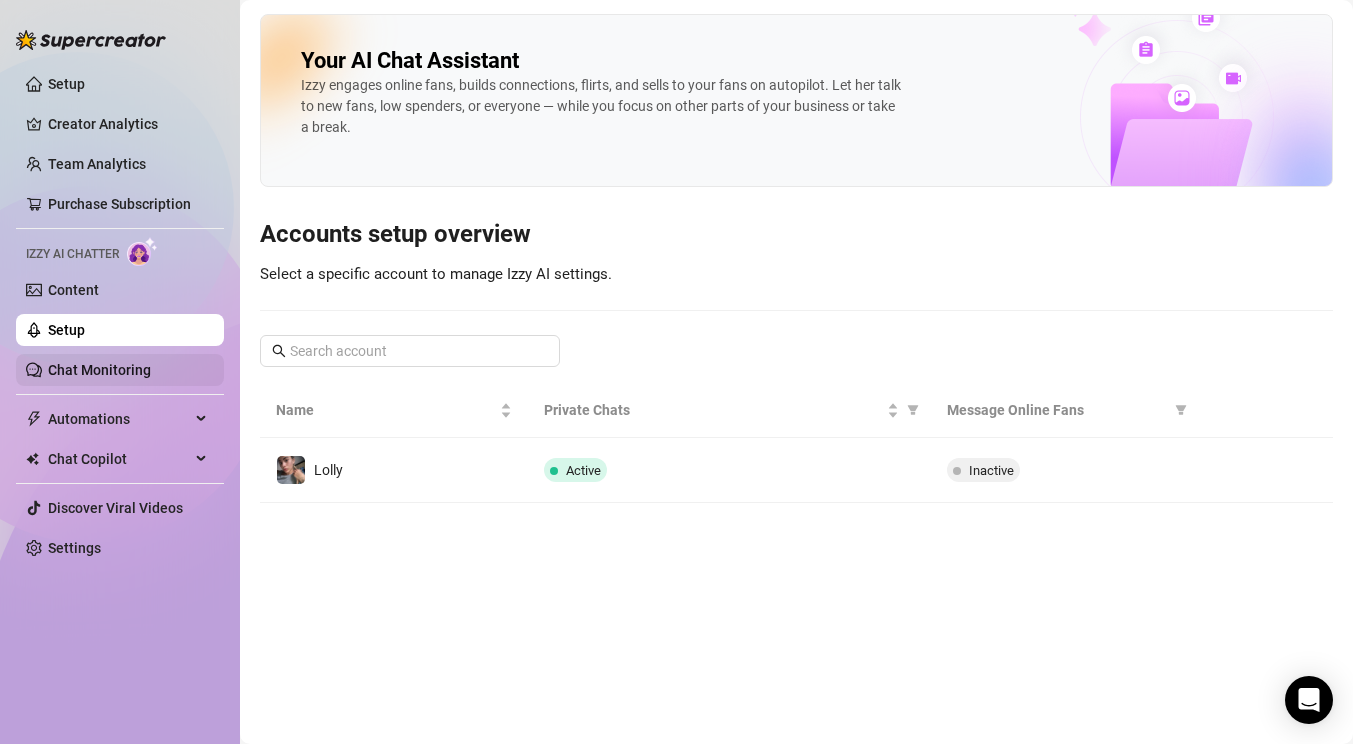 click on "Chat Monitoring" at bounding box center (99, 370) 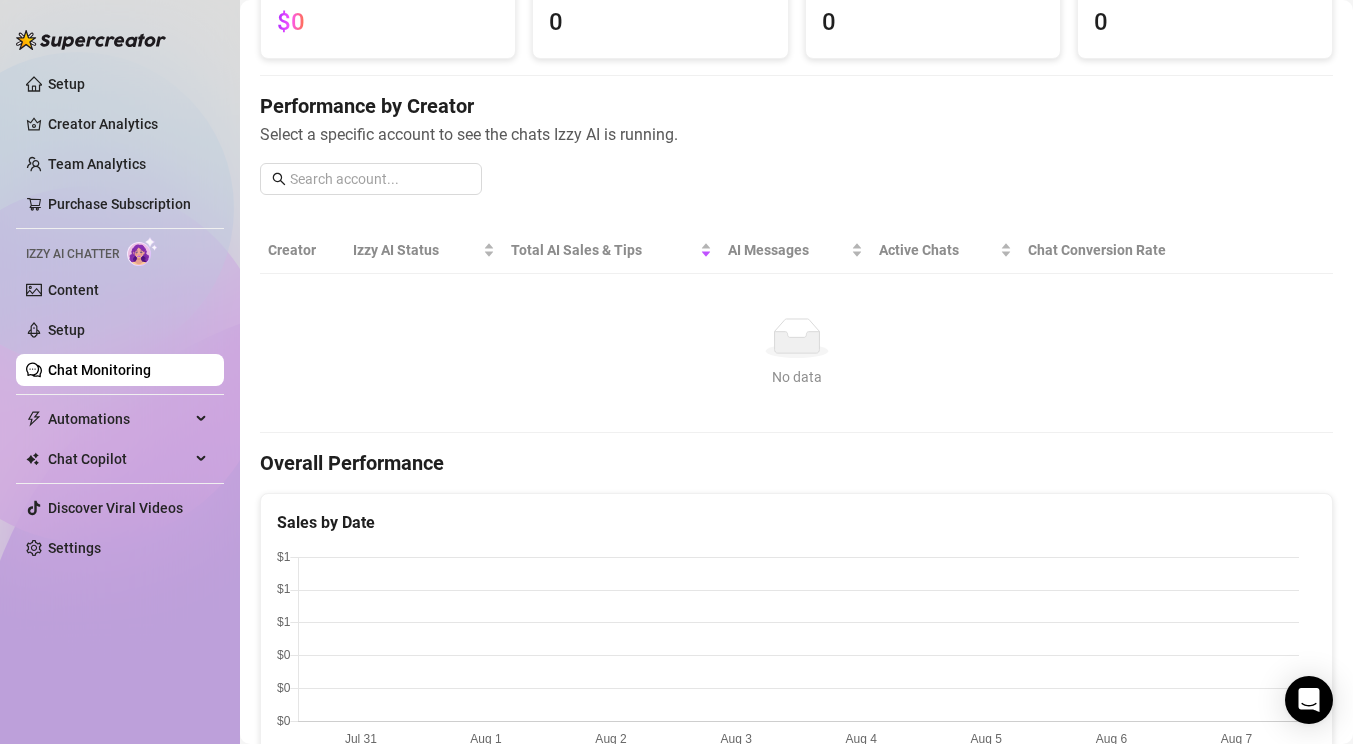 scroll, scrollTop: 510, scrollLeft: 0, axis: vertical 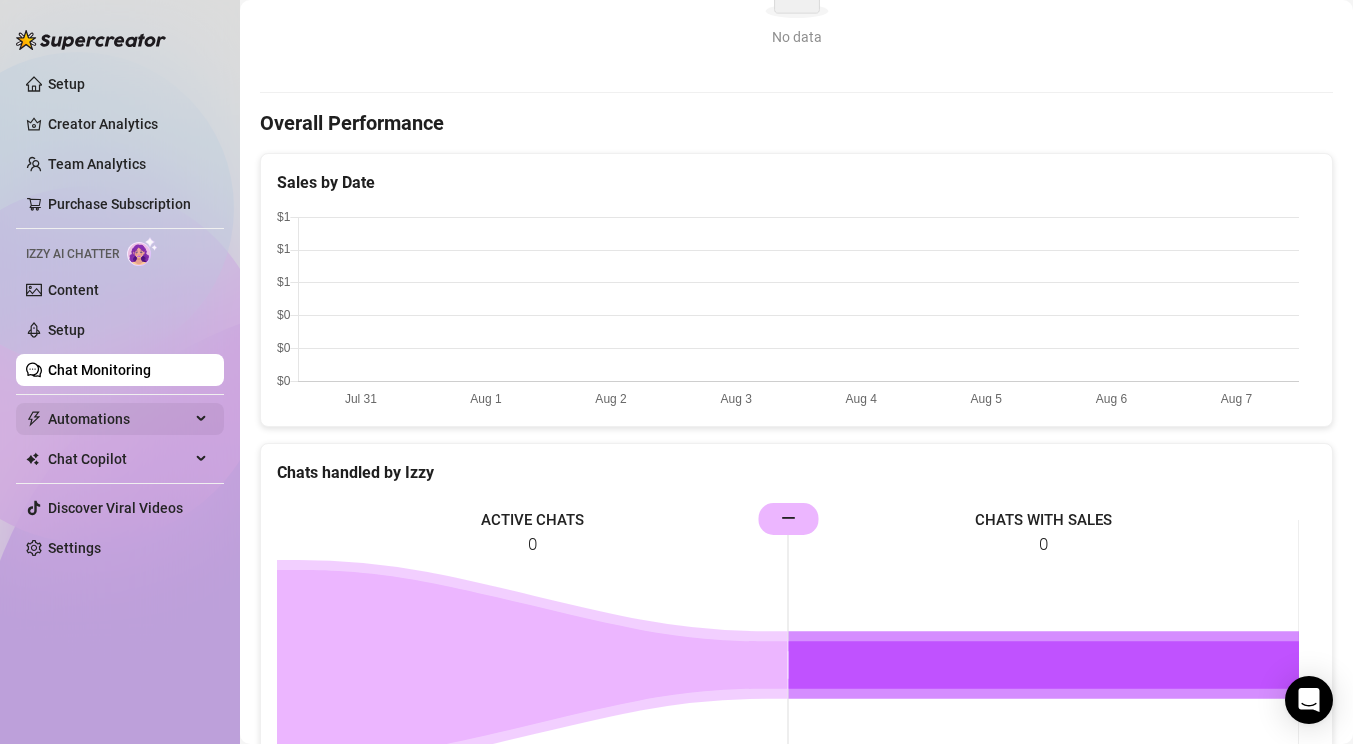 click on "Automations" at bounding box center [119, 419] 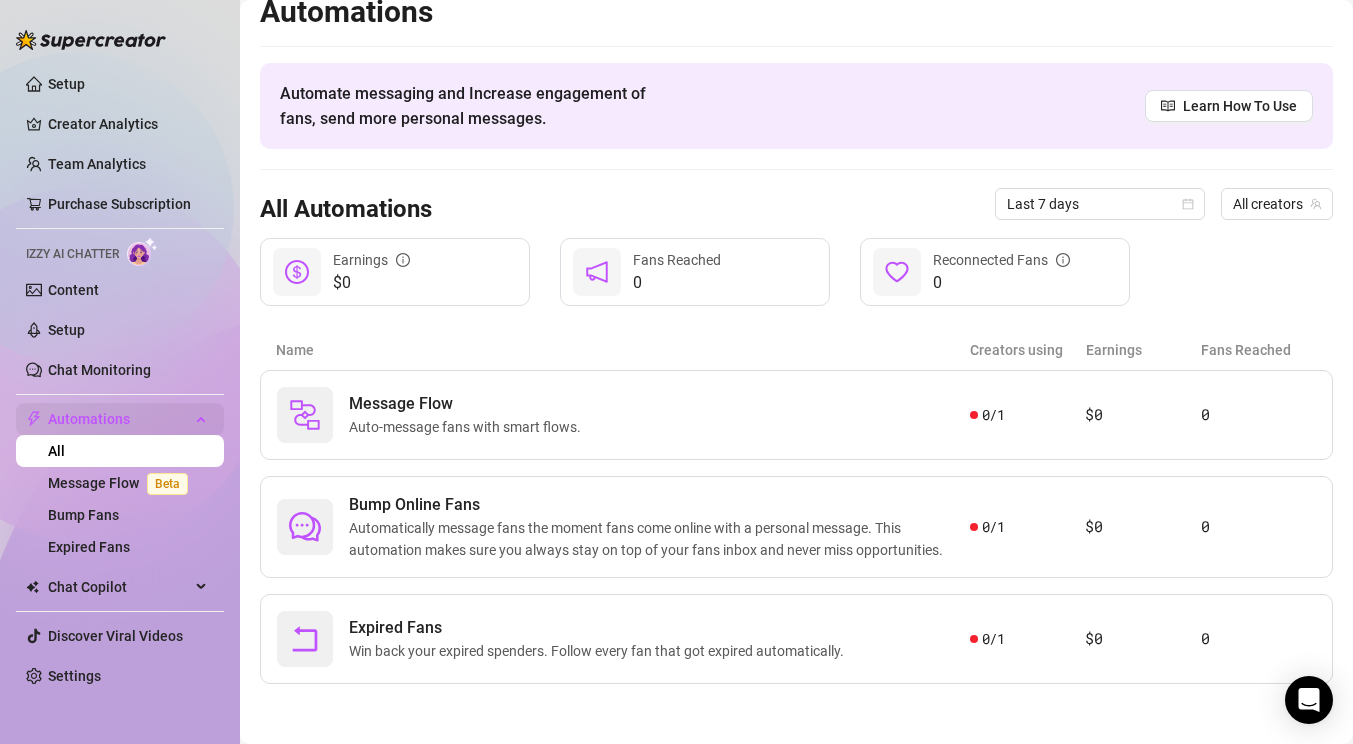 scroll, scrollTop: 21, scrollLeft: 0, axis: vertical 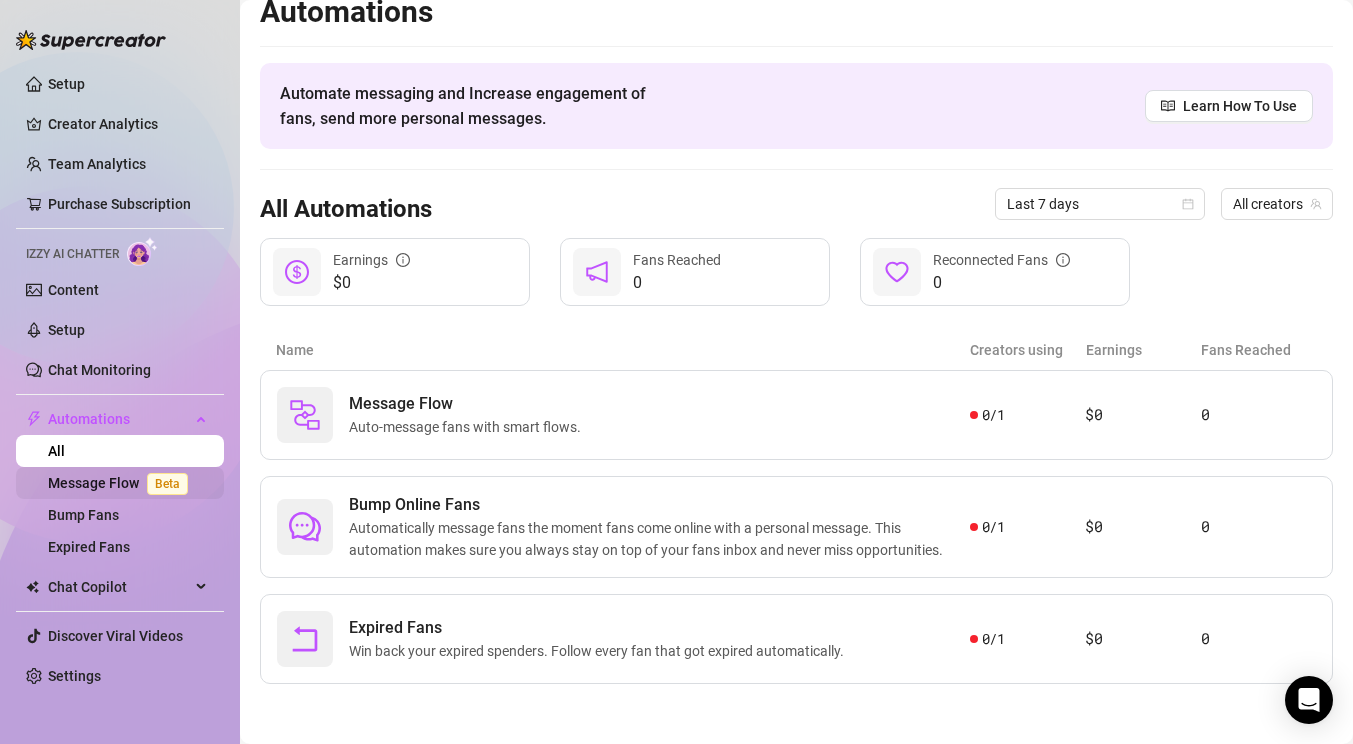 click on "Message Flow Beta" at bounding box center (122, 483) 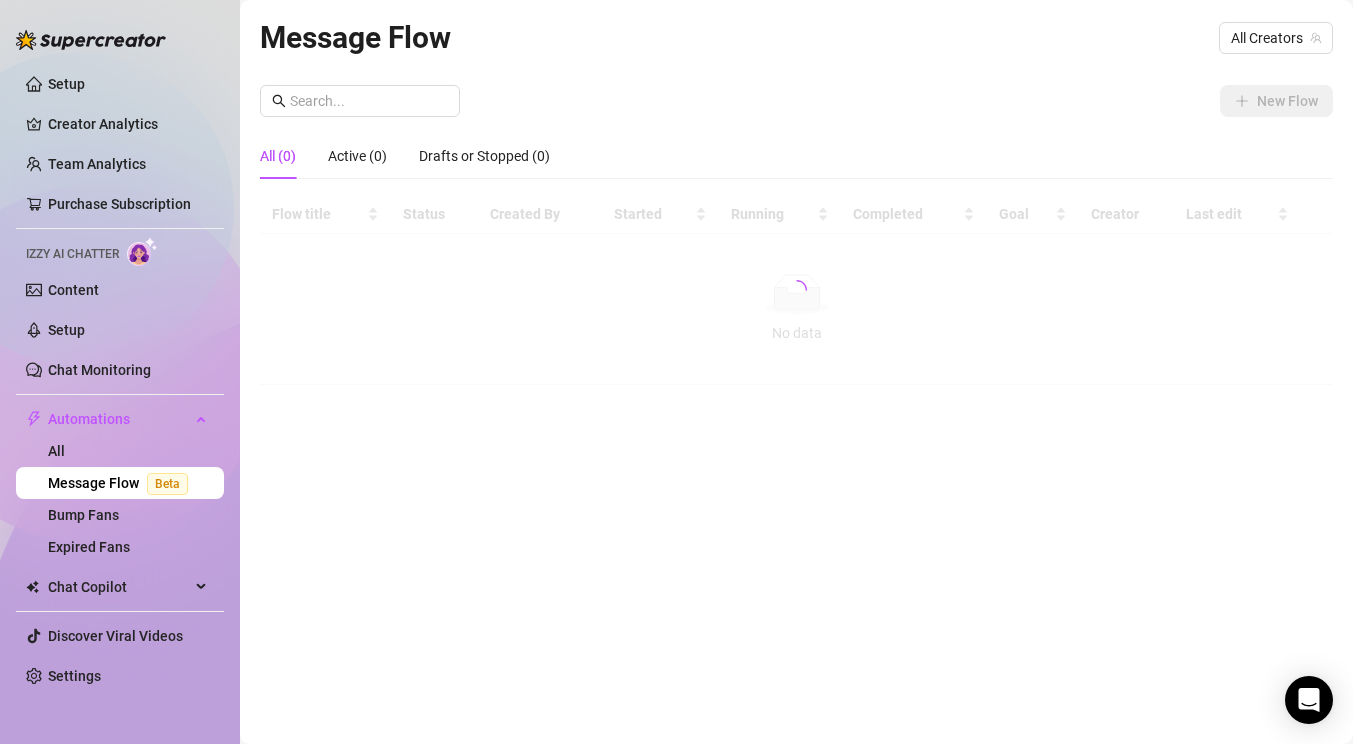 scroll, scrollTop: 0, scrollLeft: 0, axis: both 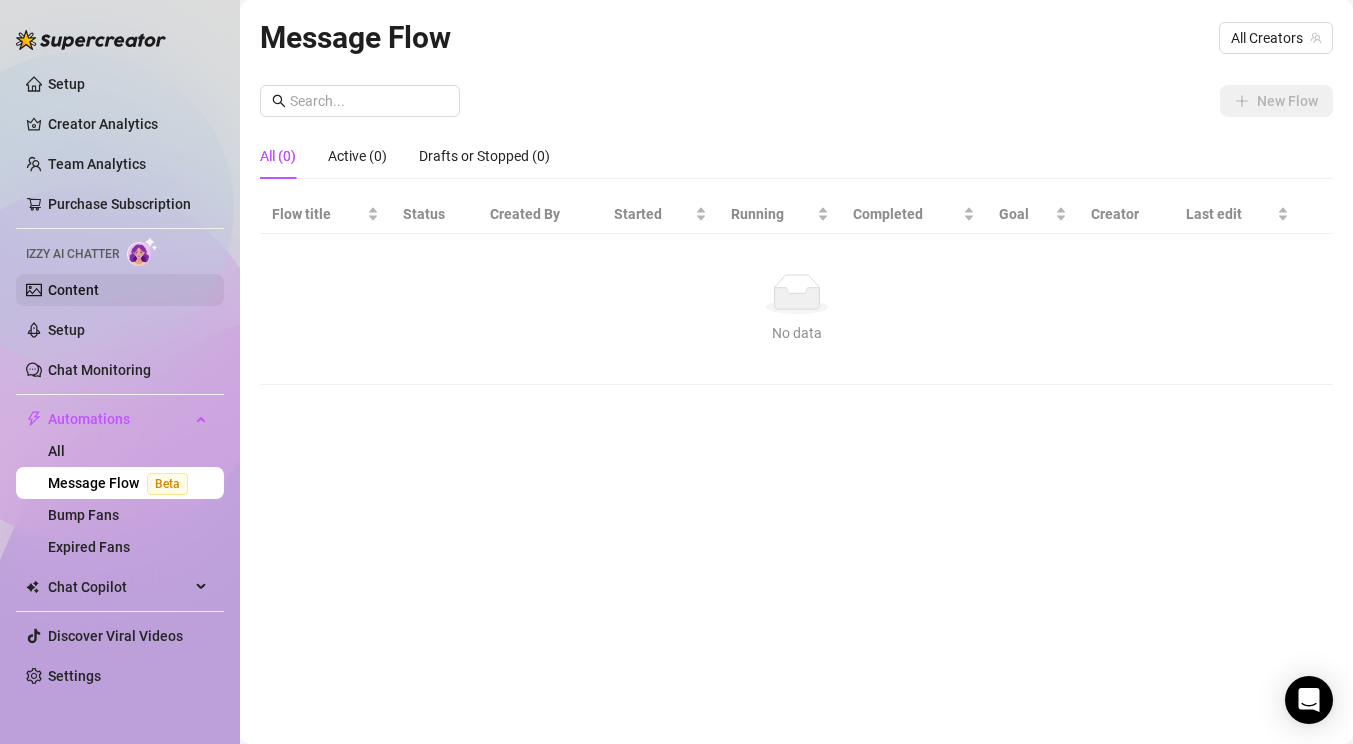 click on "Content" at bounding box center [73, 290] 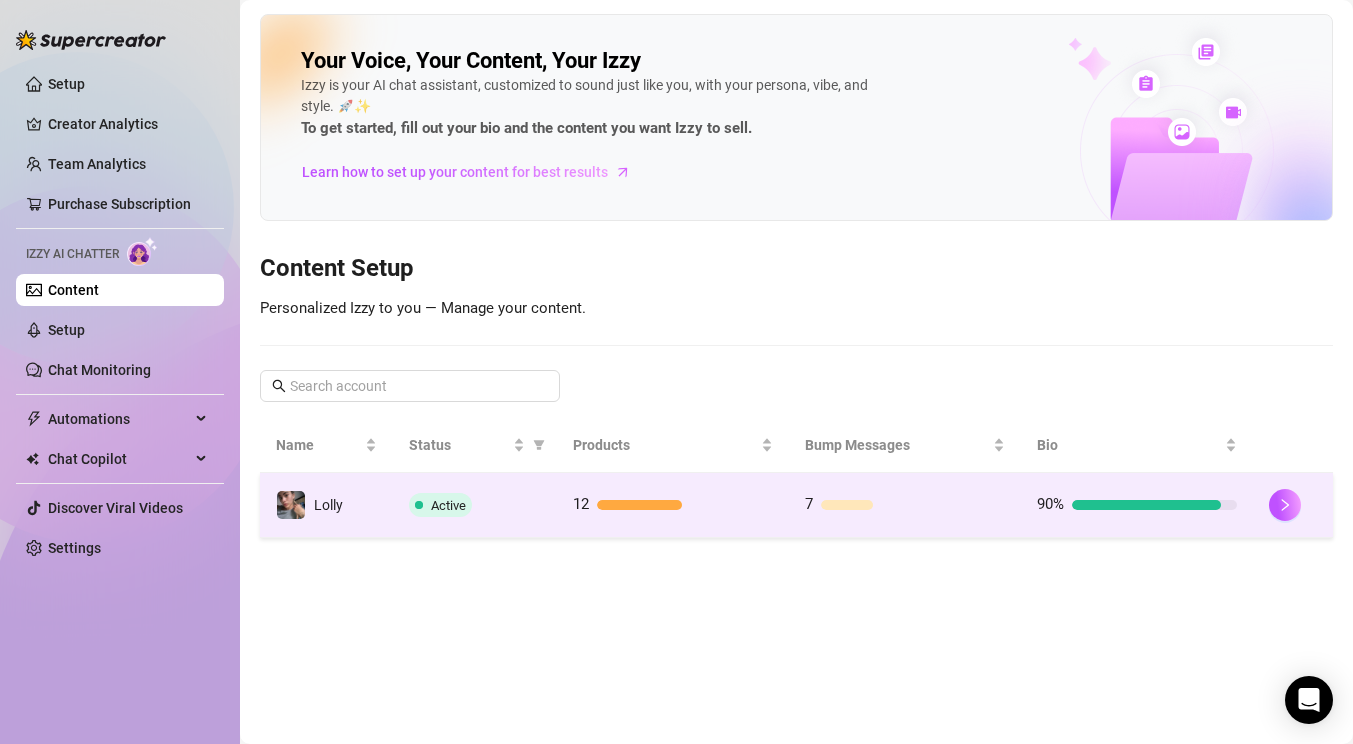 click on "Lolly" at bounding box center [326, 505] 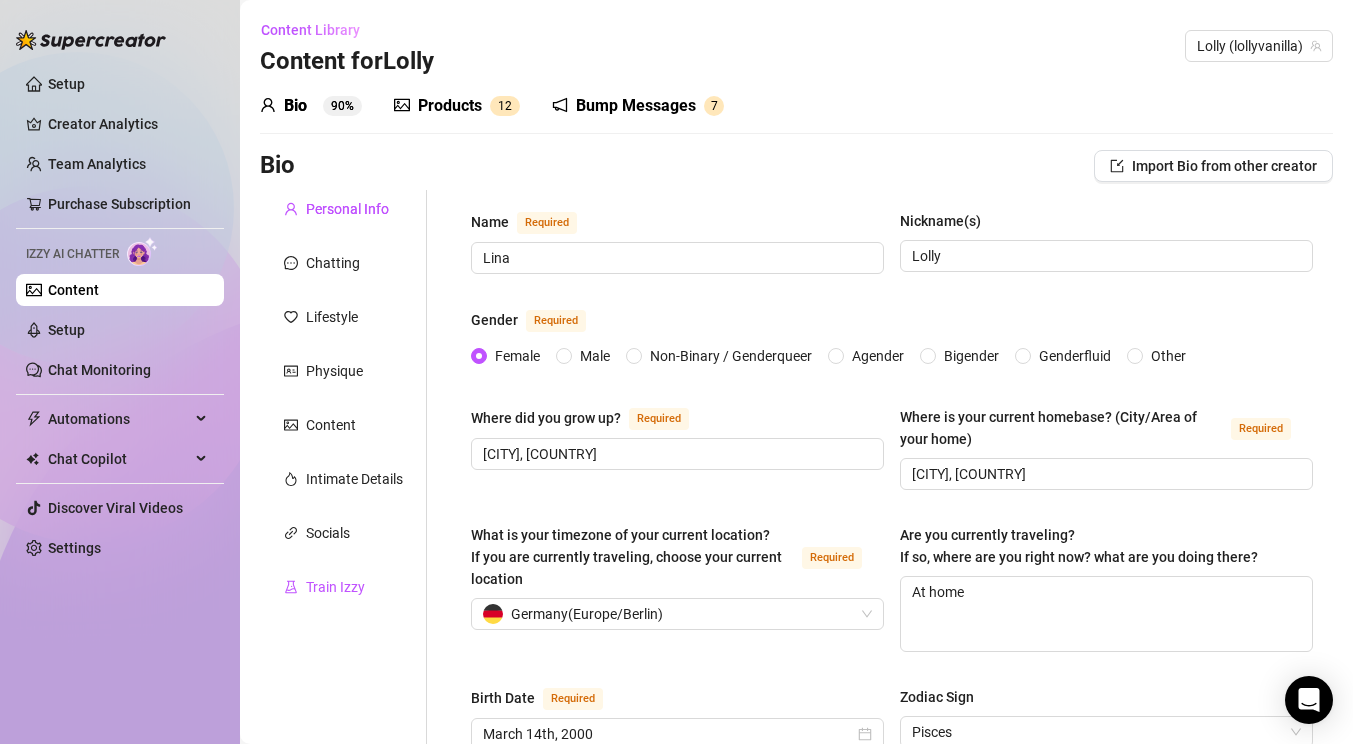 click on "Train Izzy" at bounding box center [335, 587] 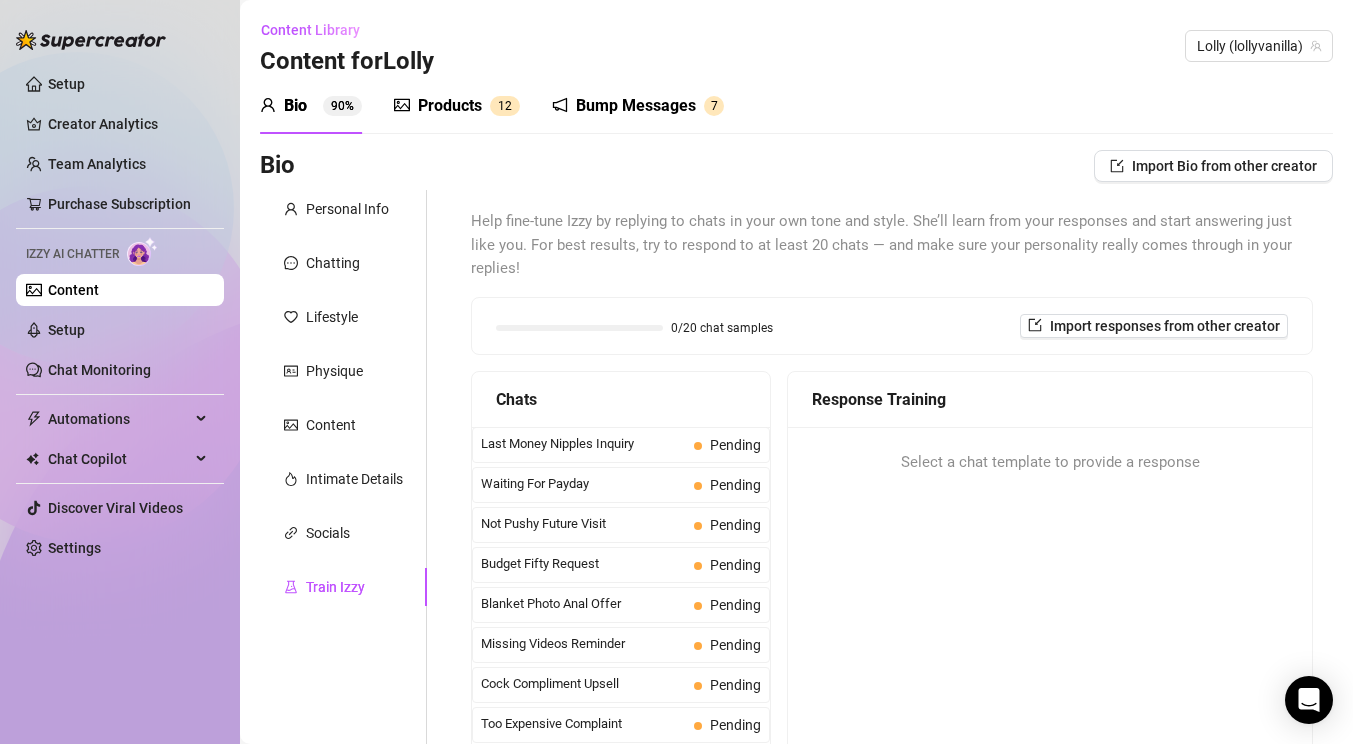type 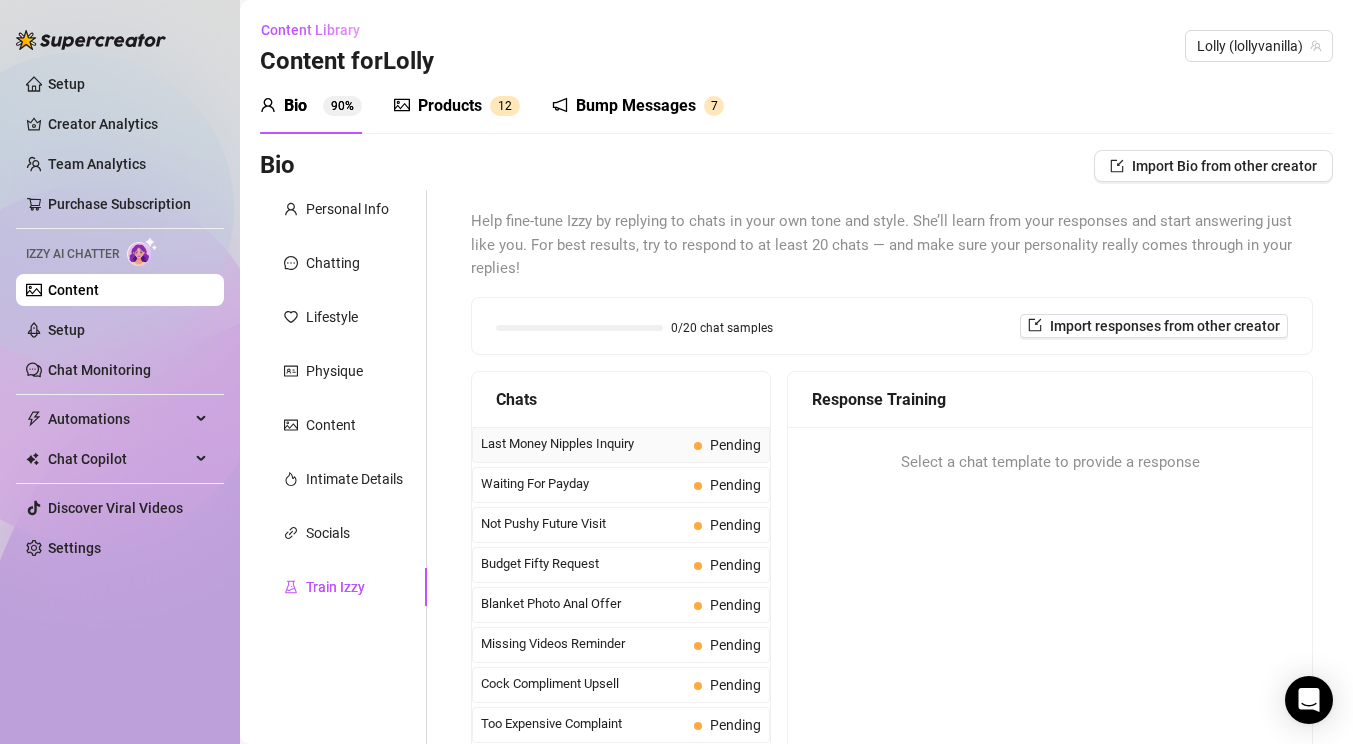 click on "Last Money Nipples Inquiry" at bounding box center (583, 444) 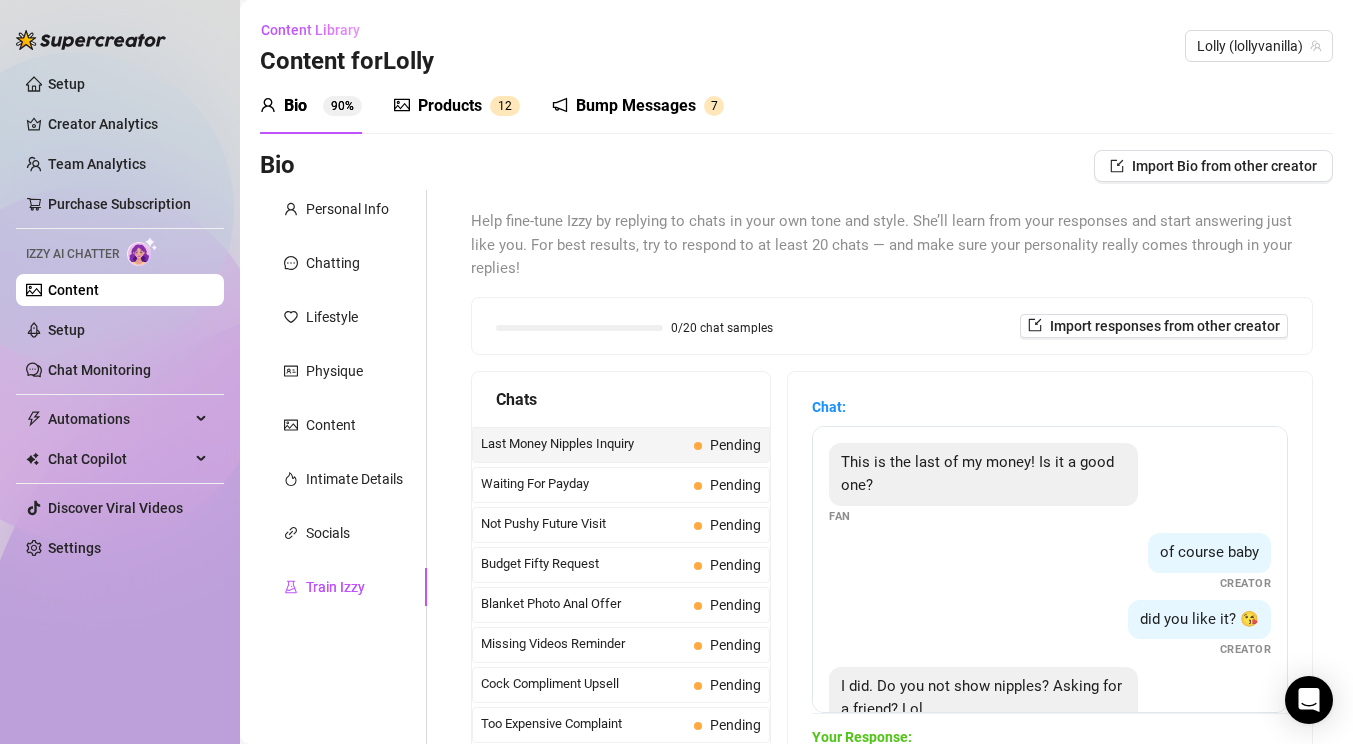 scroll, scrollTop: 322, scrollLeft: 0, axis: vertical 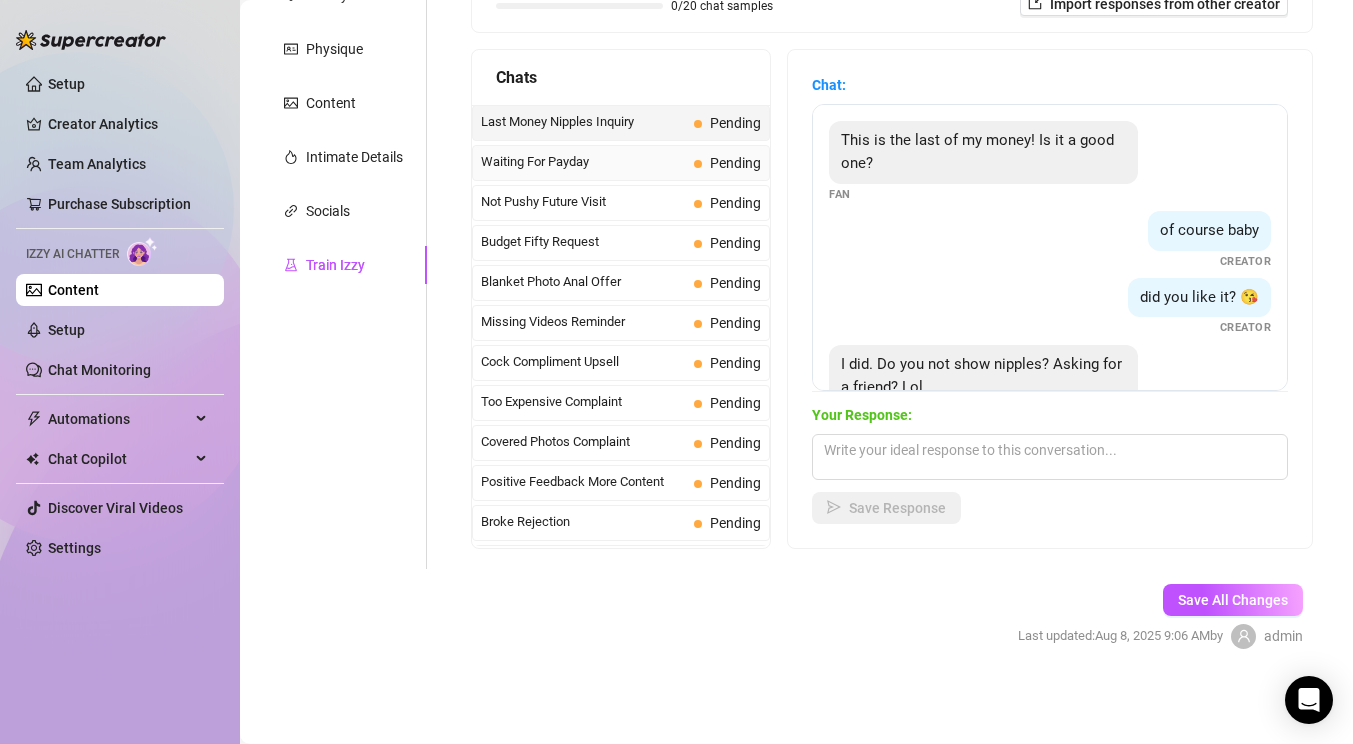 click on "Waiting For Payday" at bounding box center [583, 162] 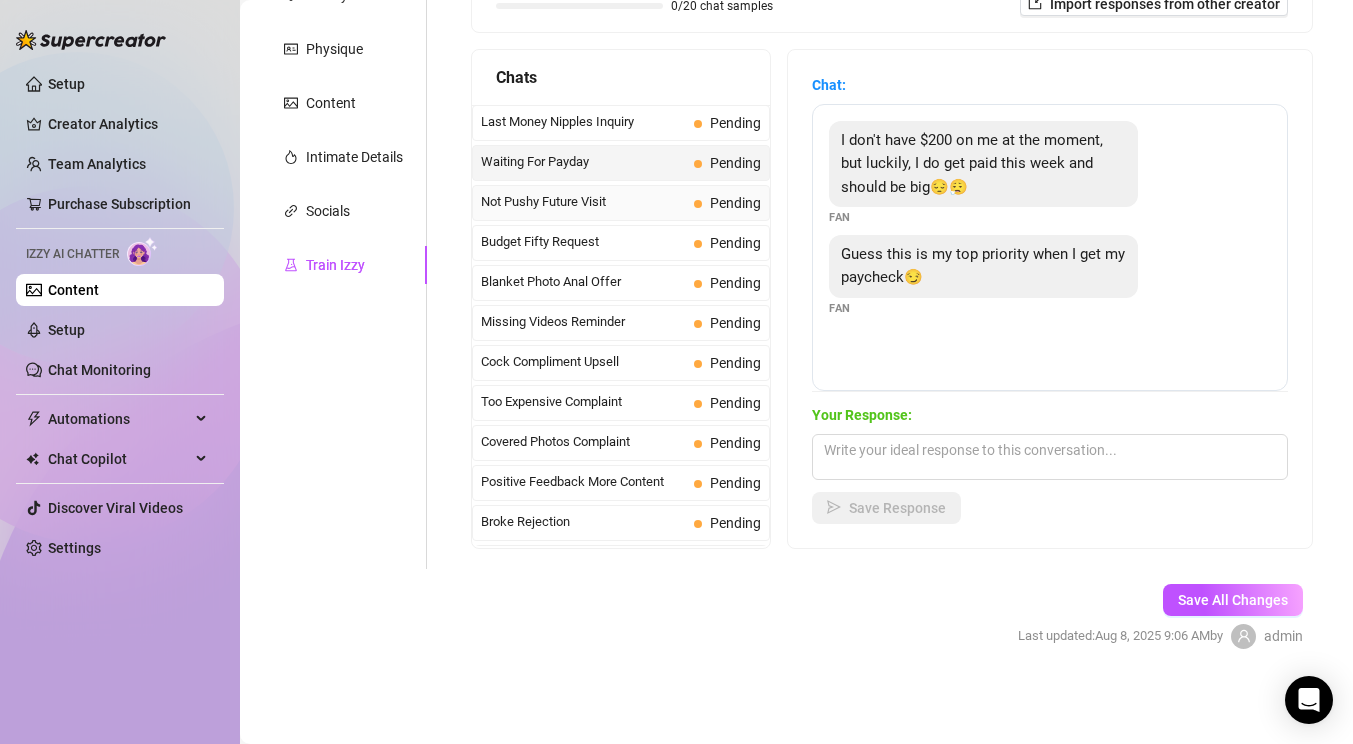 click on "Not Pushy Future Visit" at bounding box center (583, 202) 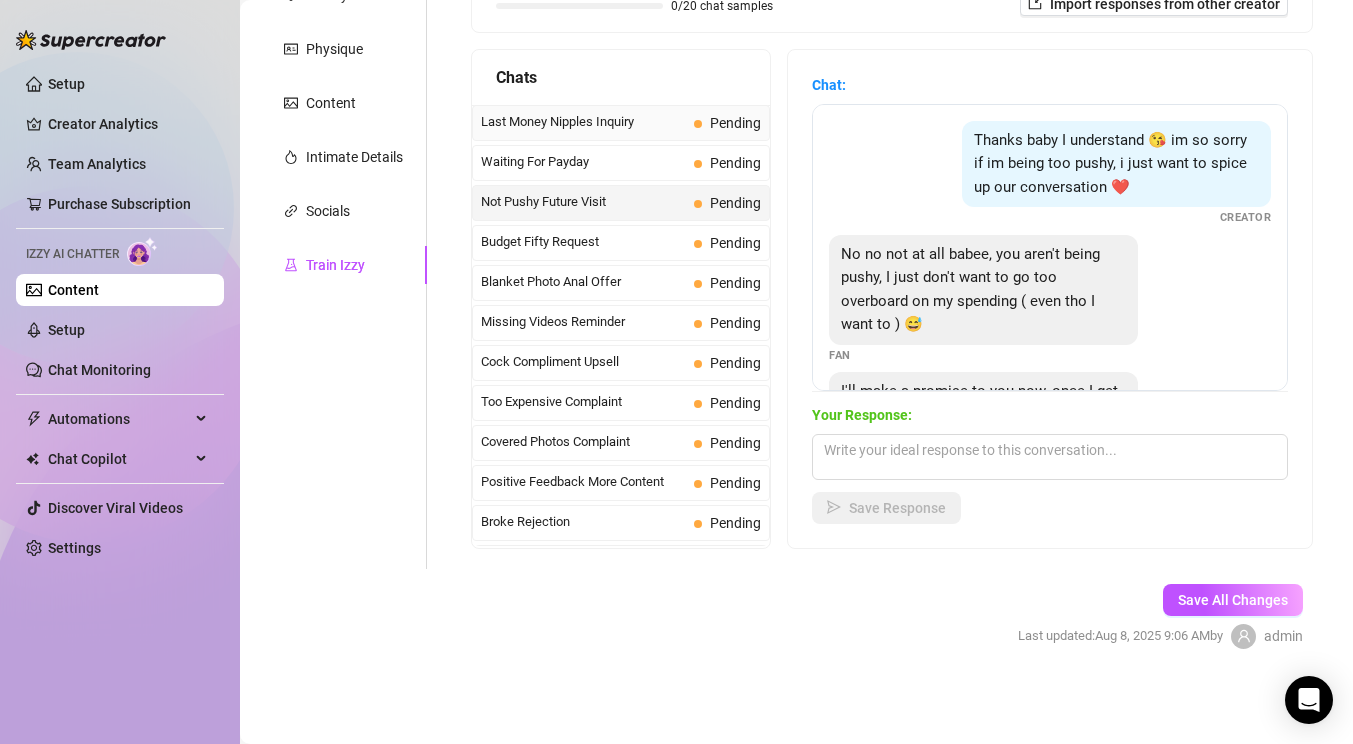 click on "Last Money Nipples Inquiry" at bounding box center [583, 122] 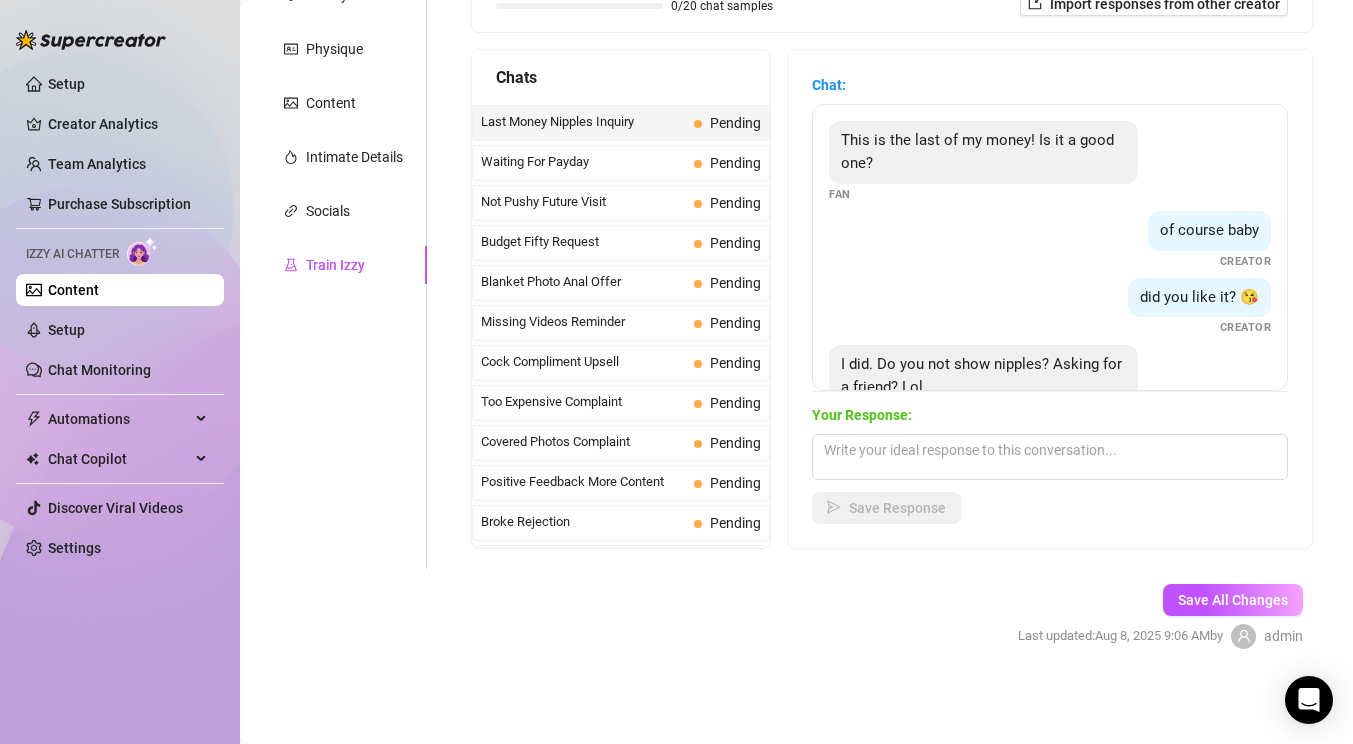 scroll, scrollTop: 61, scrollLeft: 0, axis: vertical 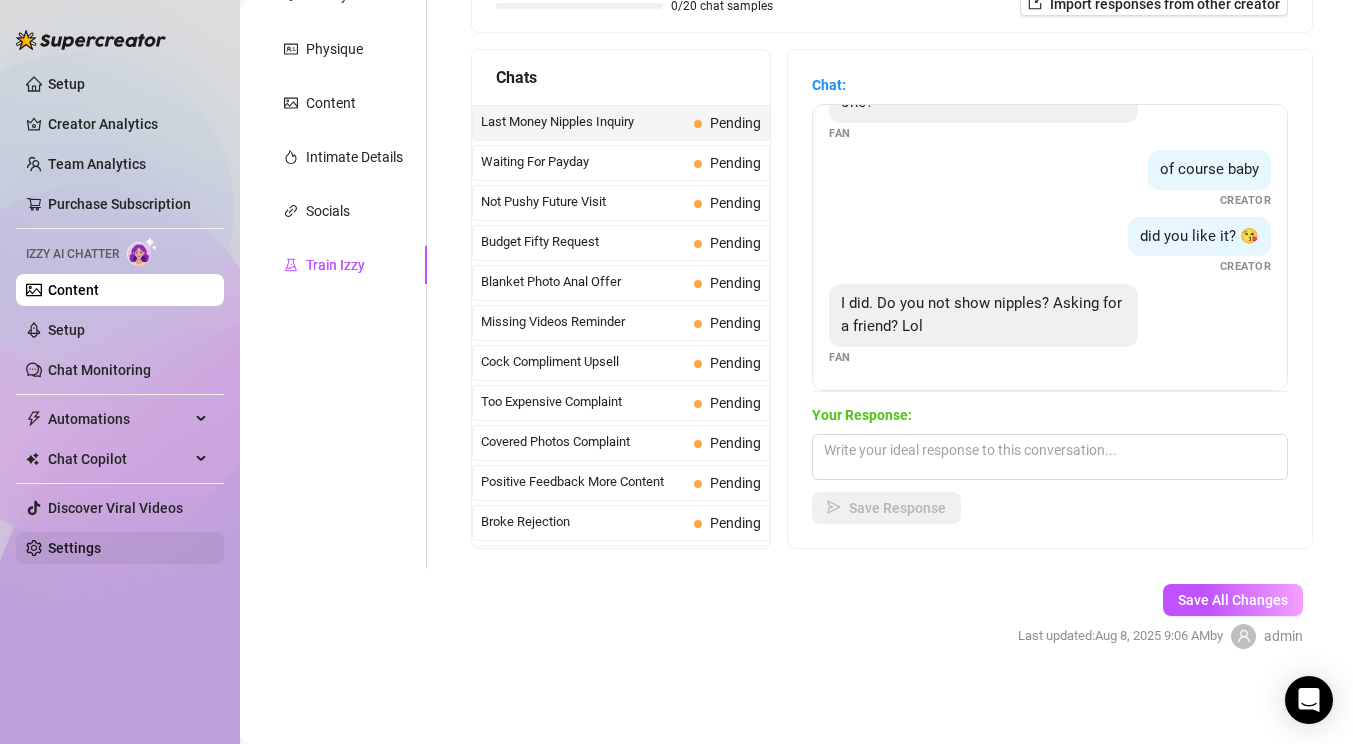 click on "Settings" at bounding box center (74, 548) 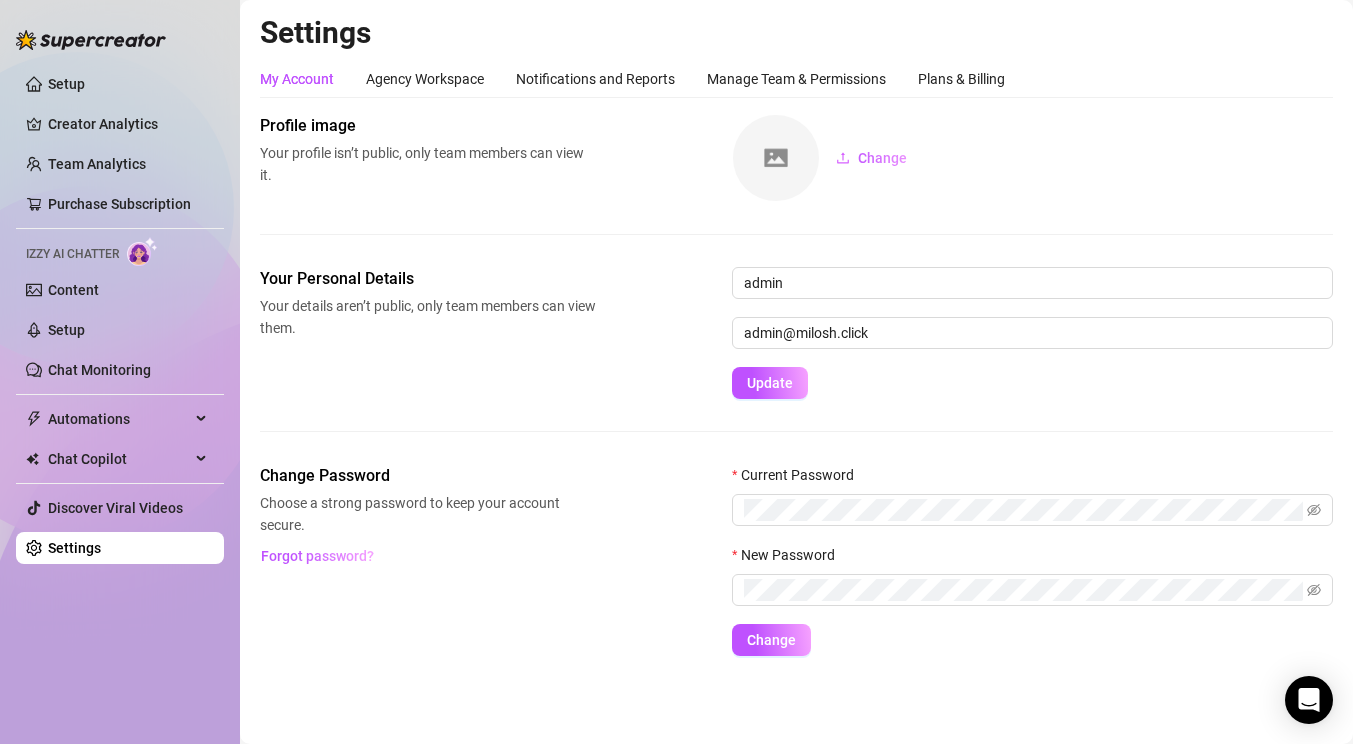 scroll, scrollTop: 0, scrollLeft: 0, axis: both 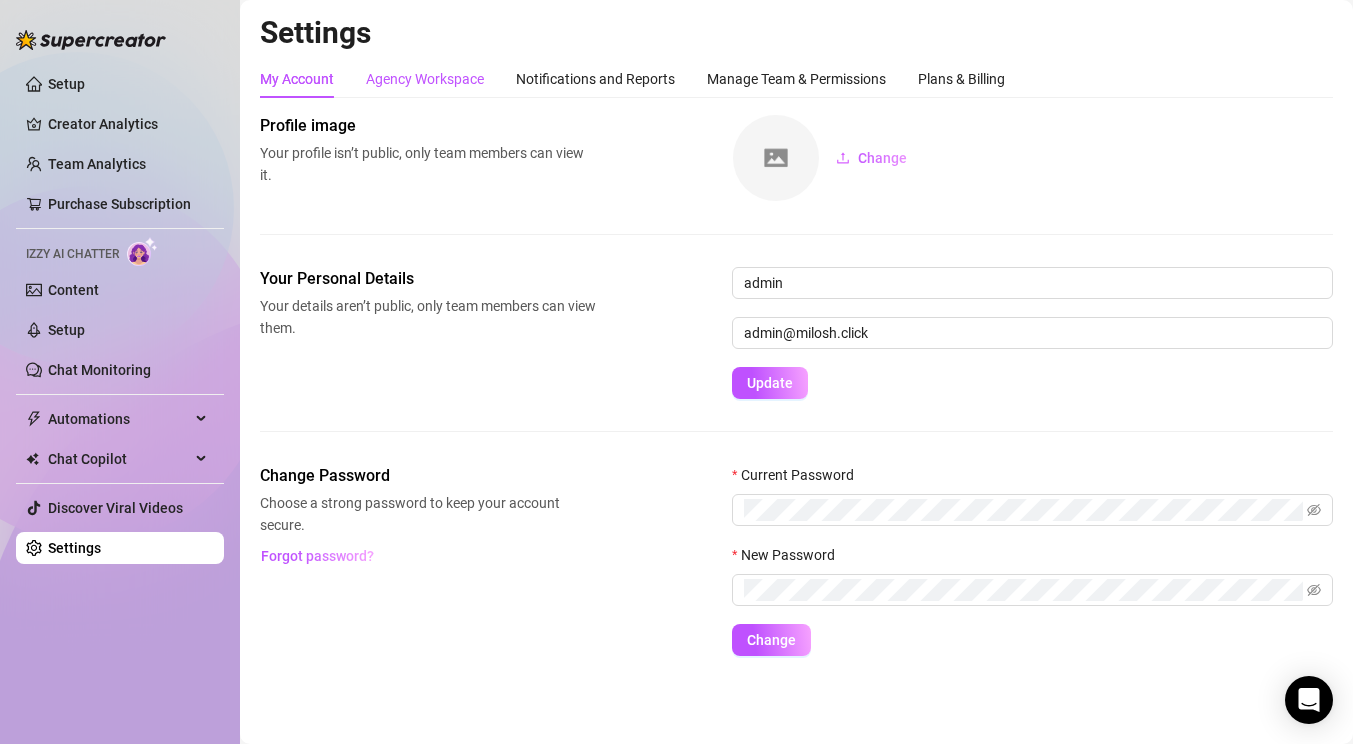 click on "Agency Workspace" at bounding box center [425, 79] 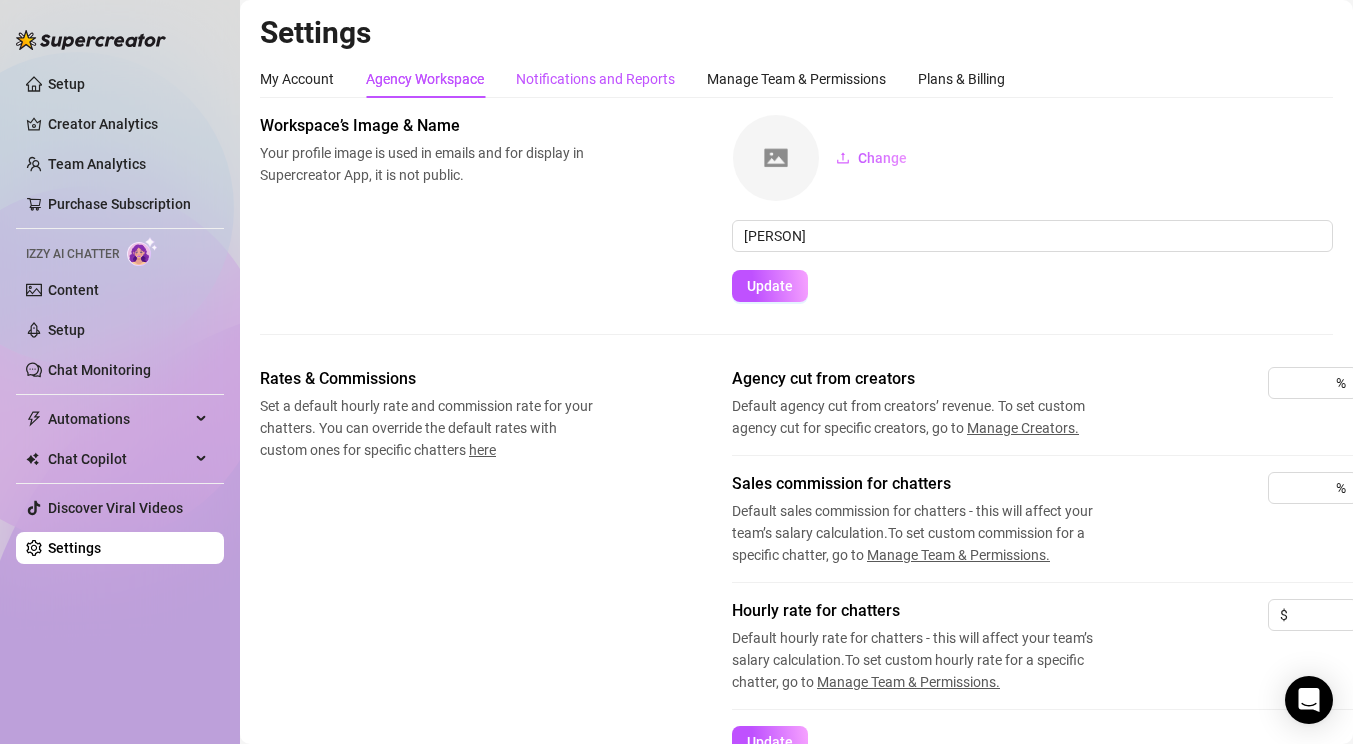 click on "Notifications and Reports" at bounding box center (595, 79) 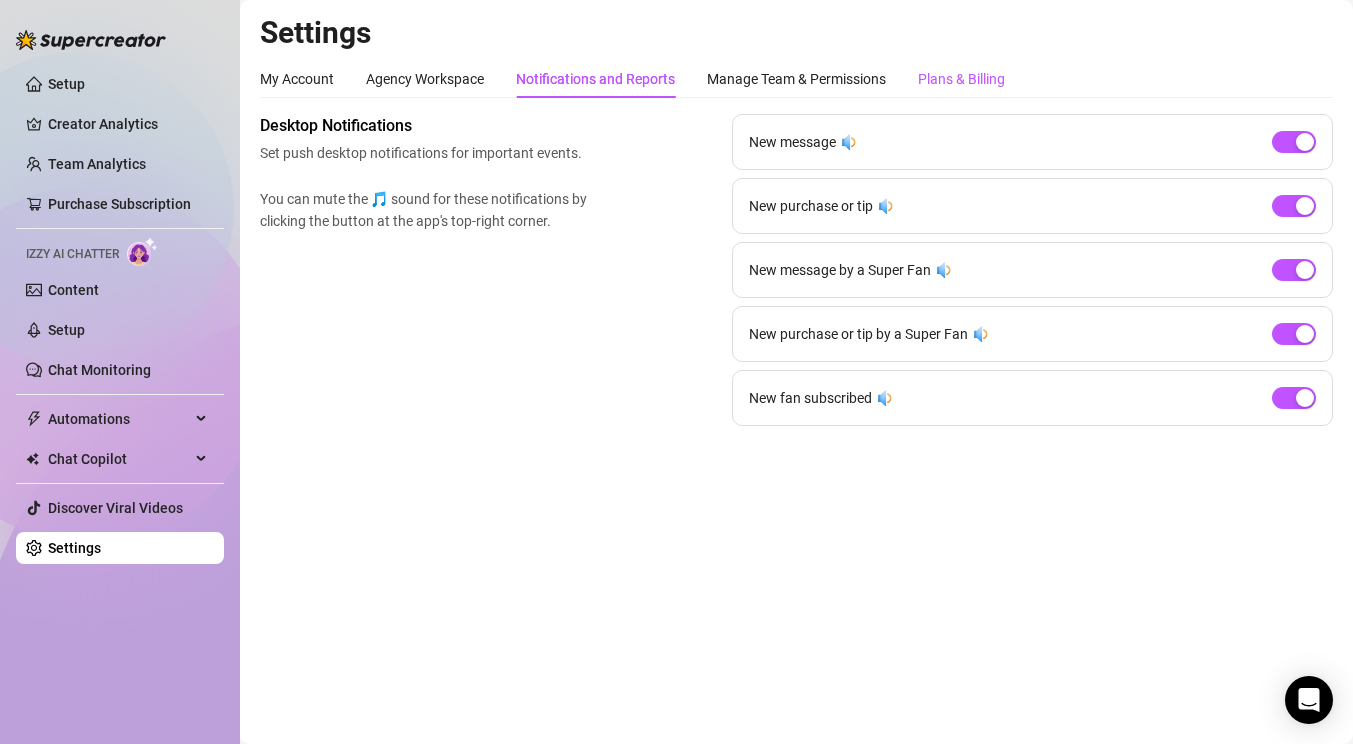 click on "Plans & Billing" at bounding box center (961, 79) 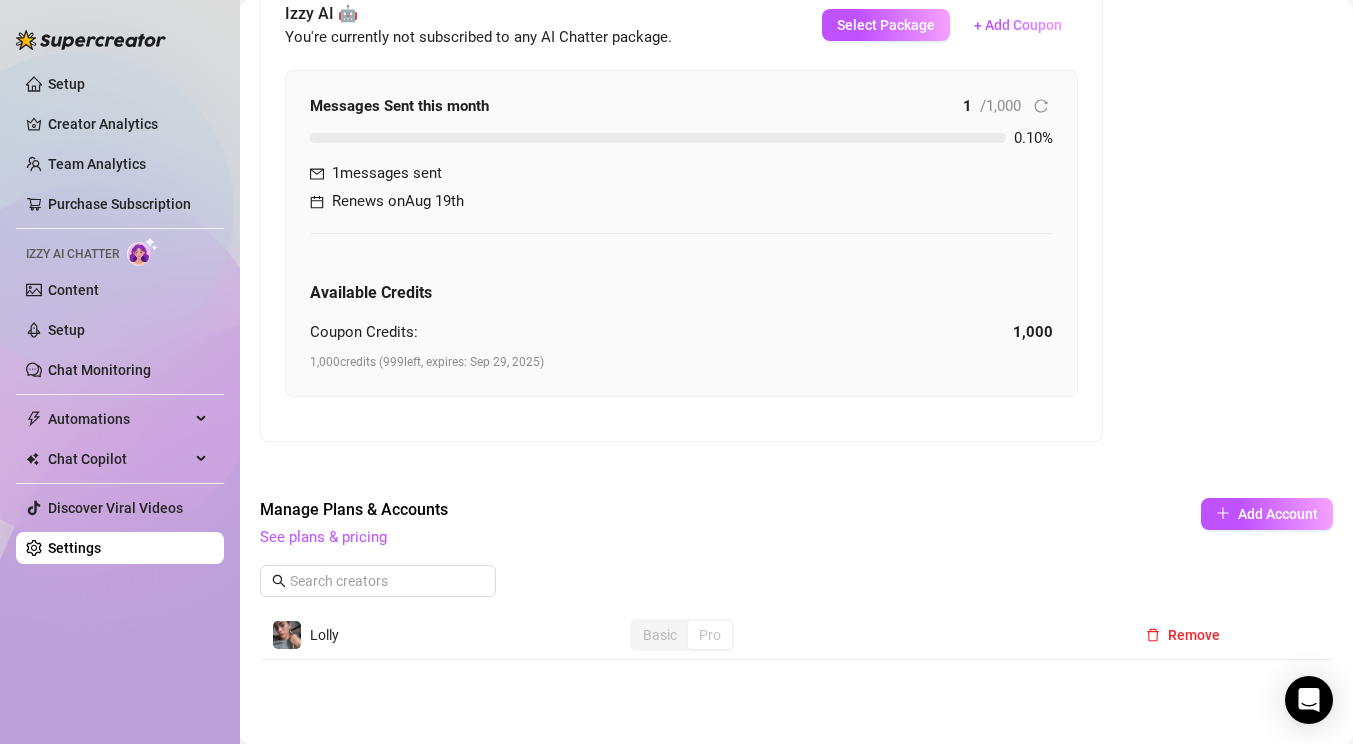 scroll, scrollTop: 0, scrollLeft: 0, axis: both 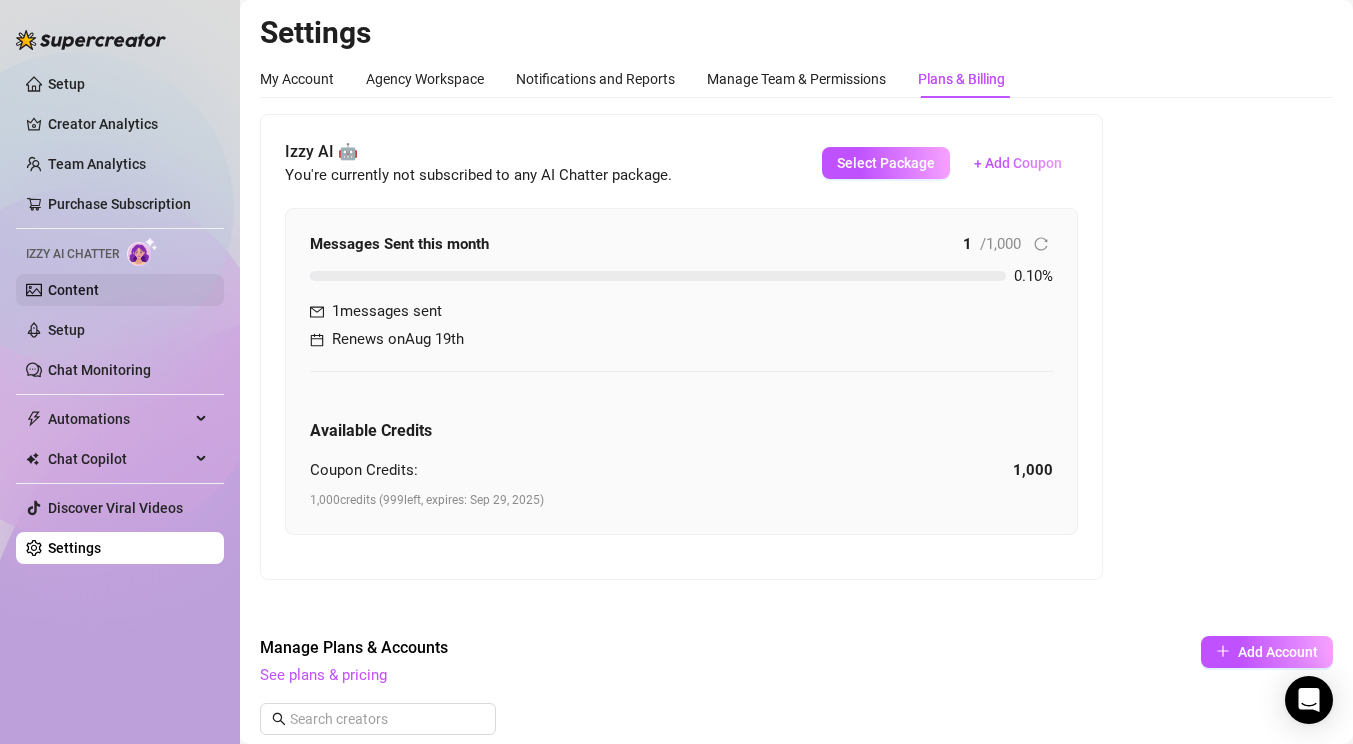 click on "Content" at bounding box center (73, 290) 